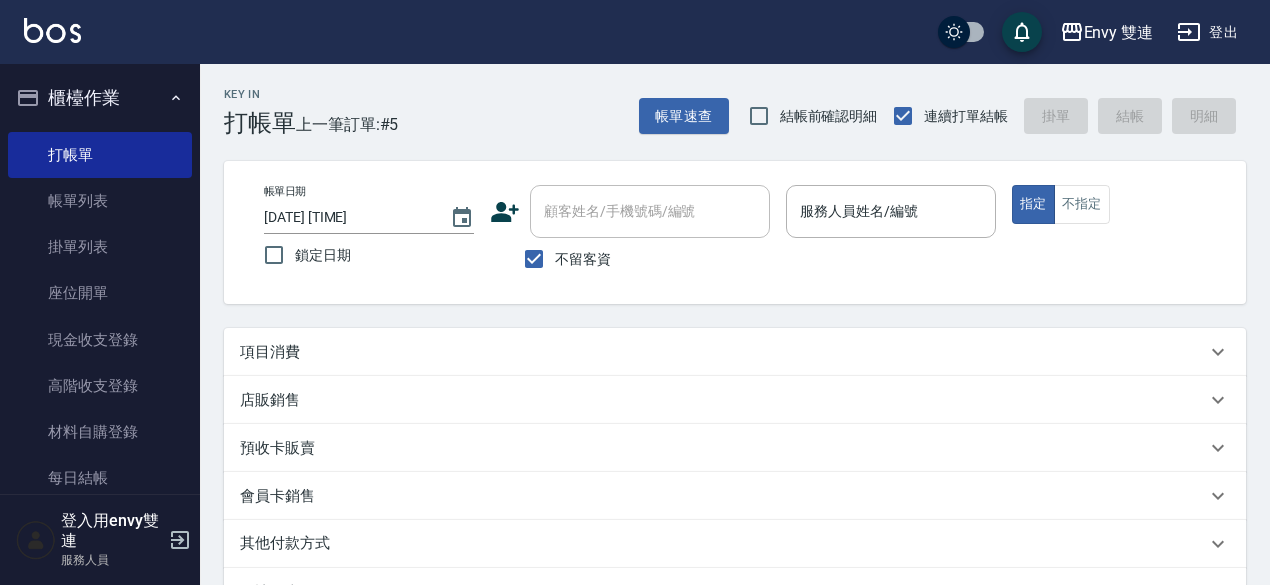 scroll, scrollTop: 0, scrollLeft: 0, axis: both 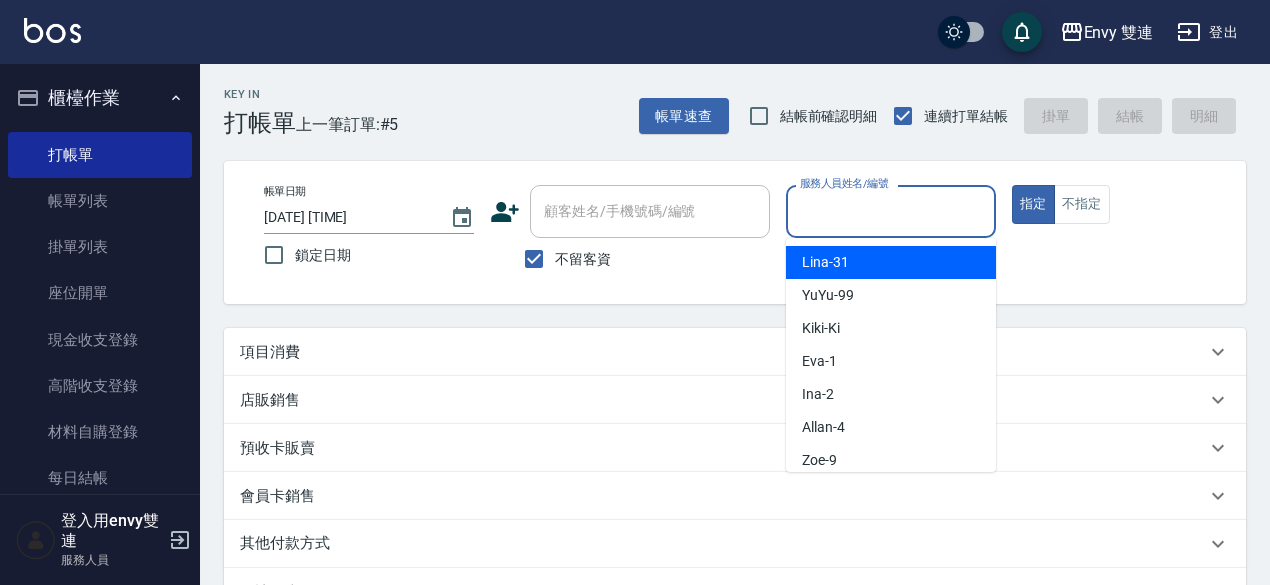click on "服務人員姓名/編號" at bounding box center [891, 211] 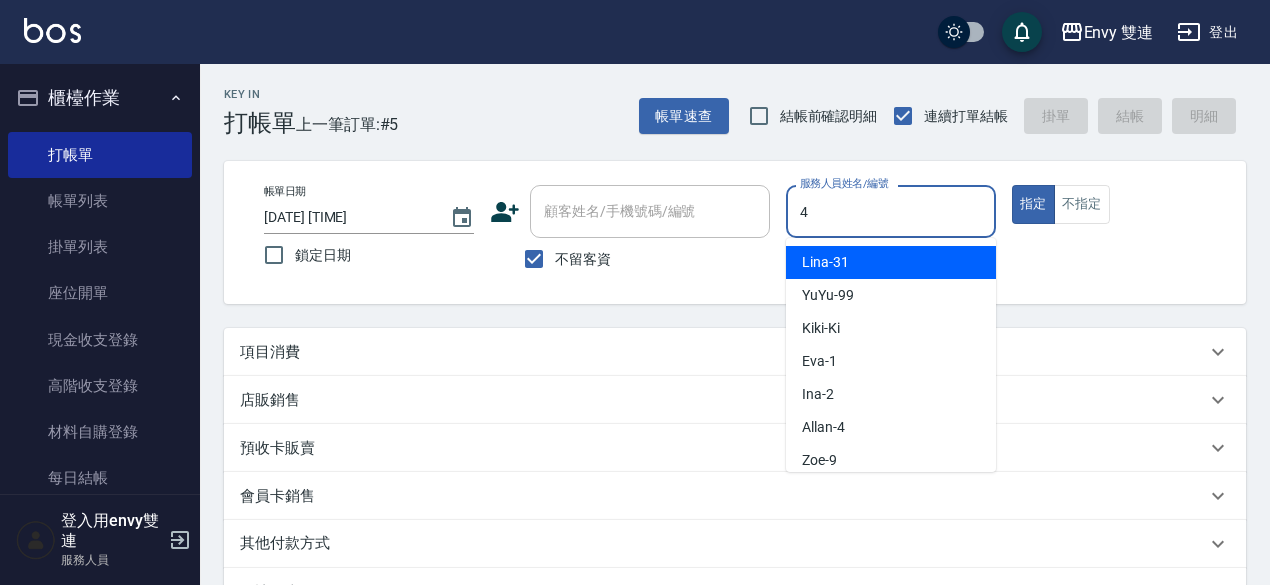 type on "Allan-4" 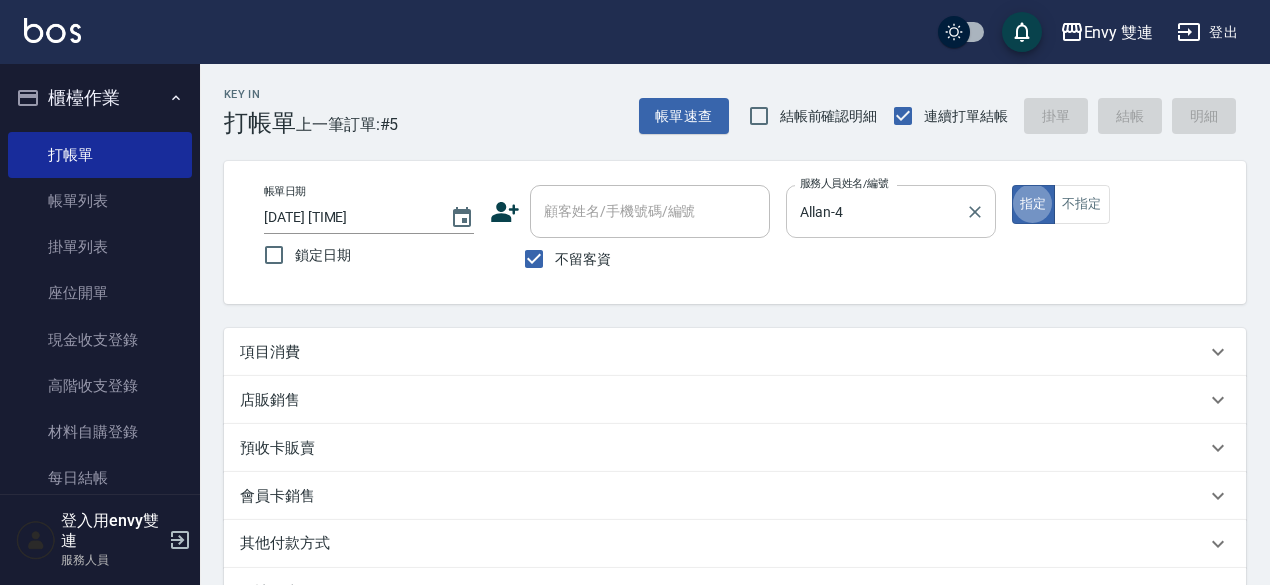 type on "true" 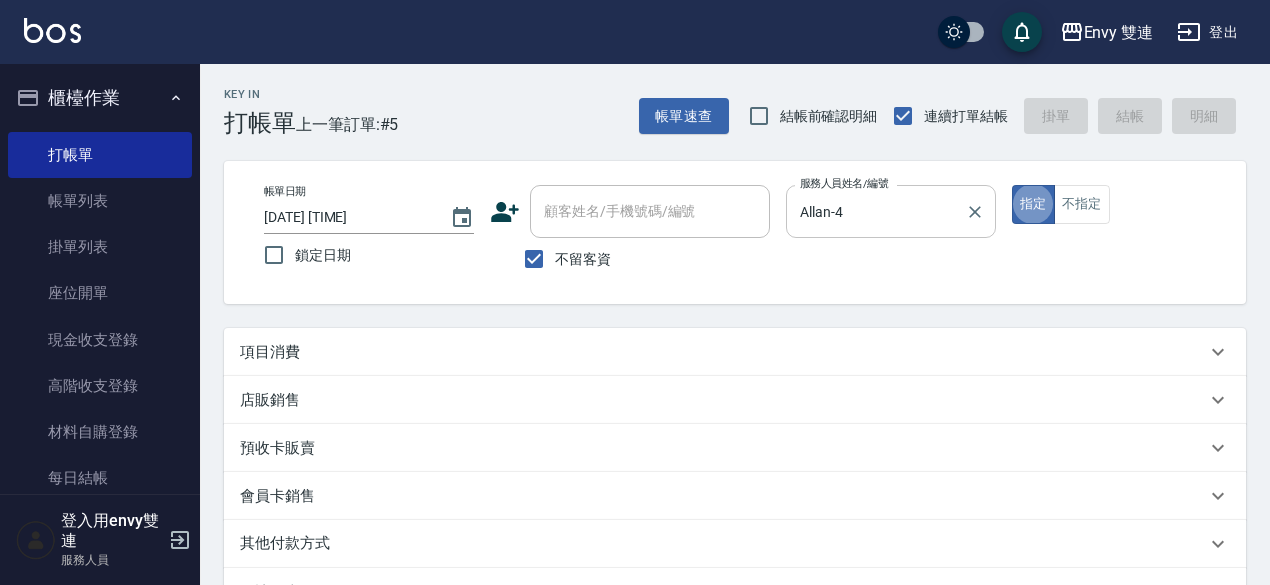click on "指定" at bounding box center (1033, 204) 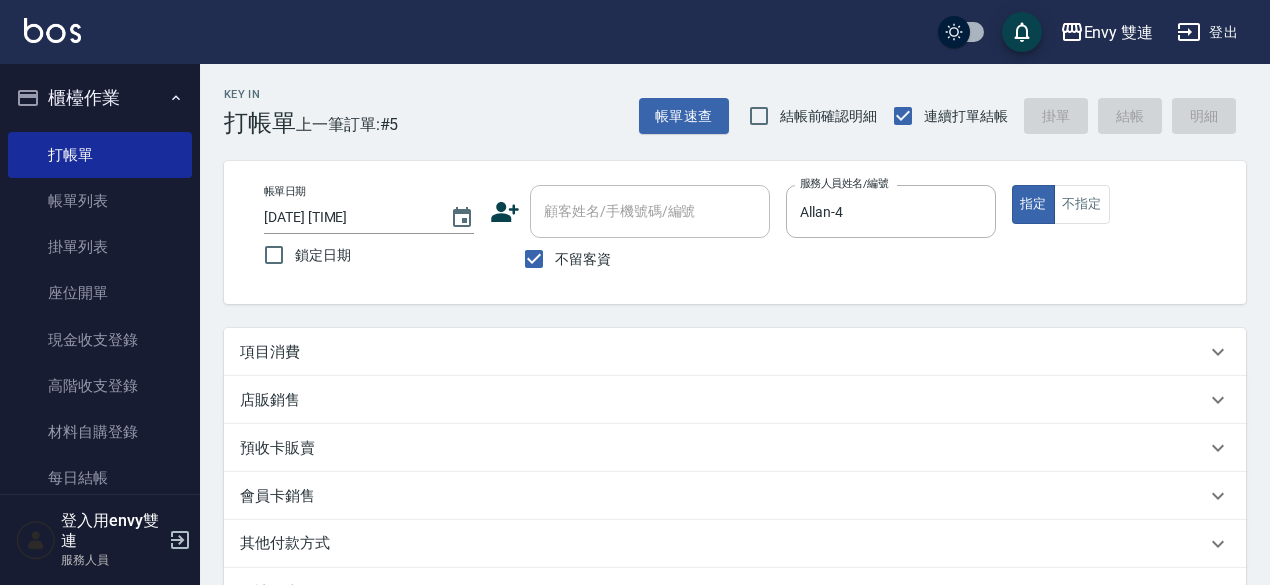 click on "項目消費" at bounding box center [735, 352] 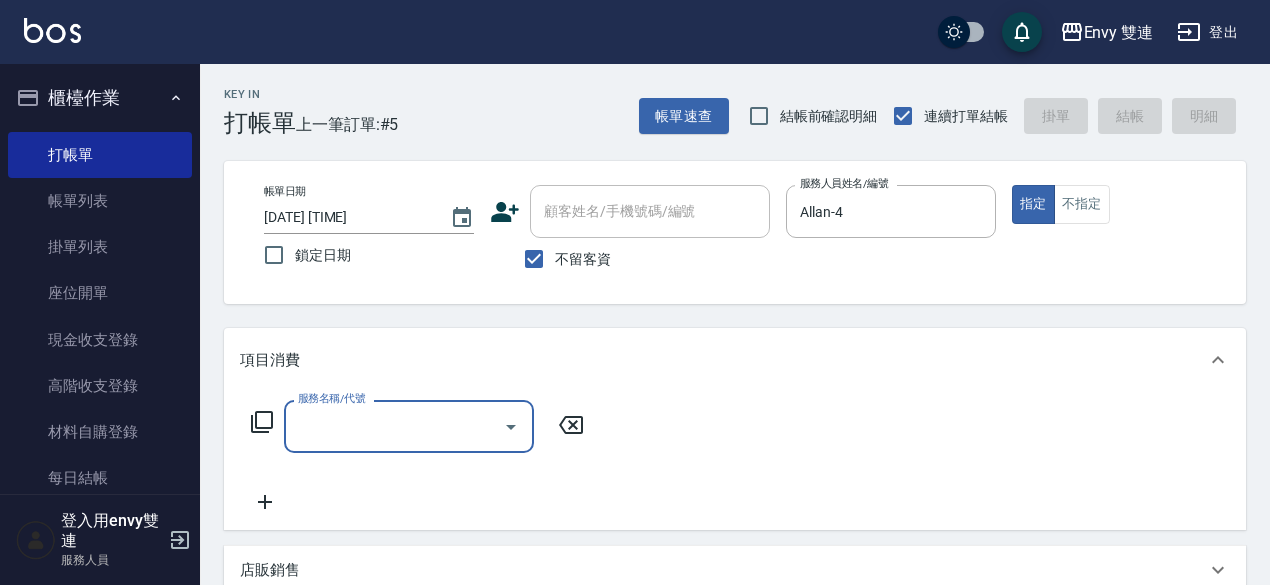 scroll, scrollTop: 0, scrollLeft: 0, axis: both 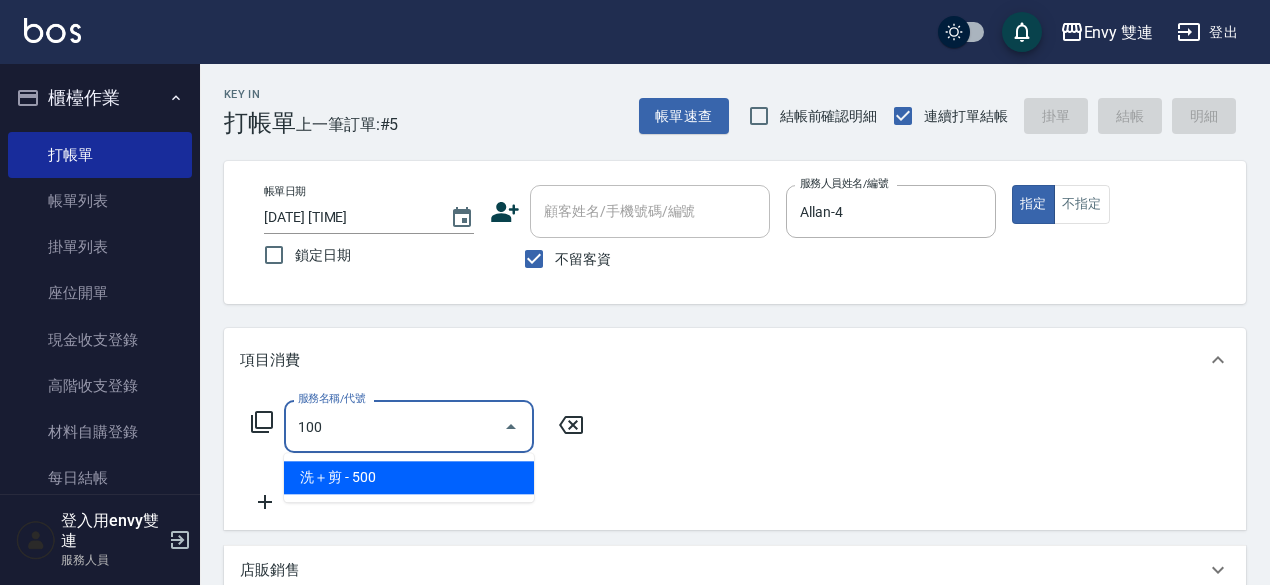type on "洗＋剪(100)" 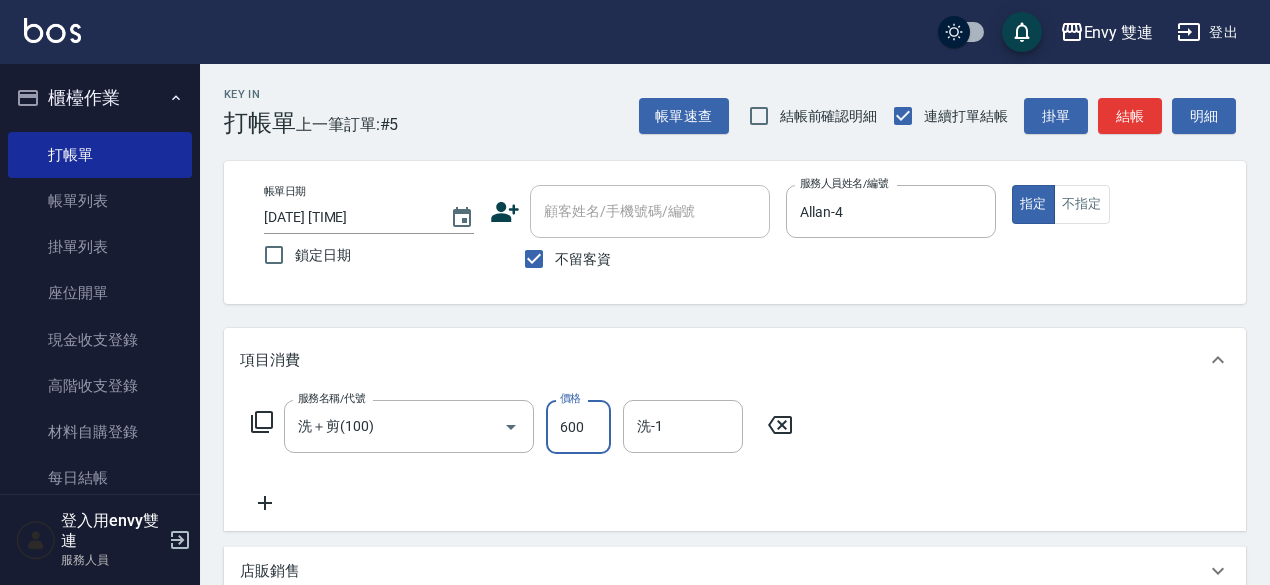 type on "600" 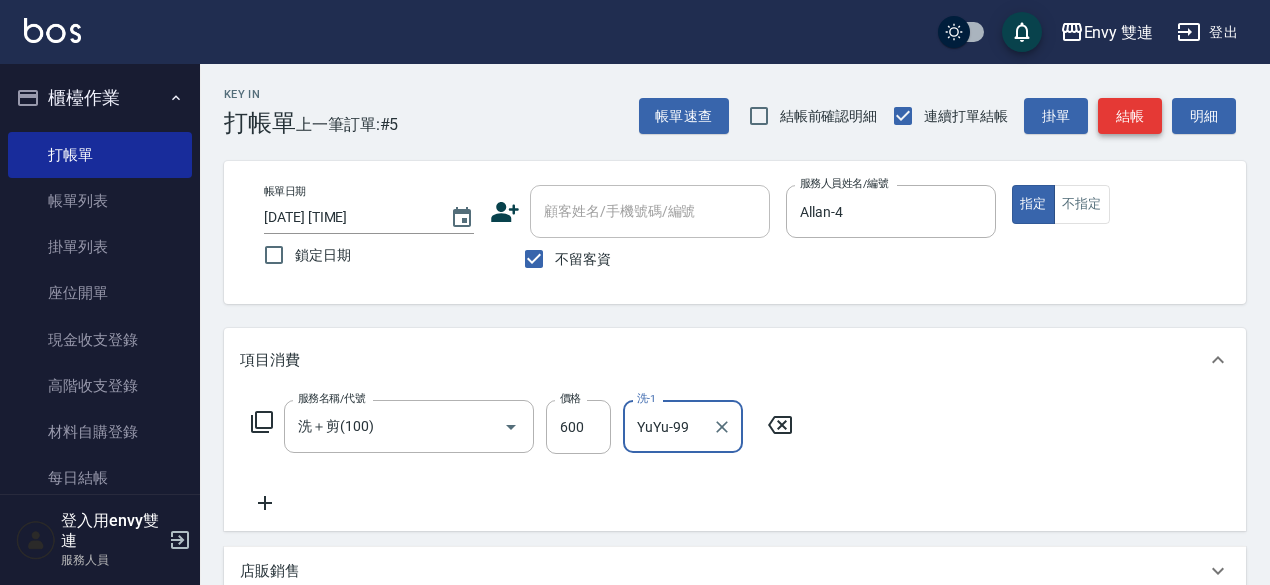 type on "YuYu-99" 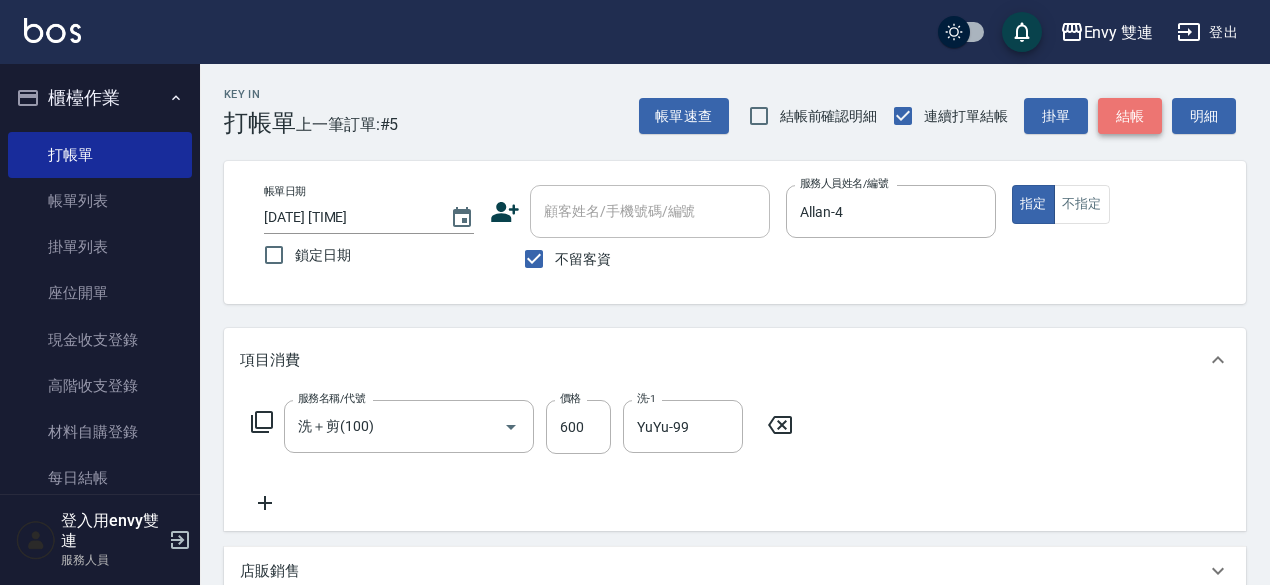 click on "結帳" at bounding box center (1130, 116) 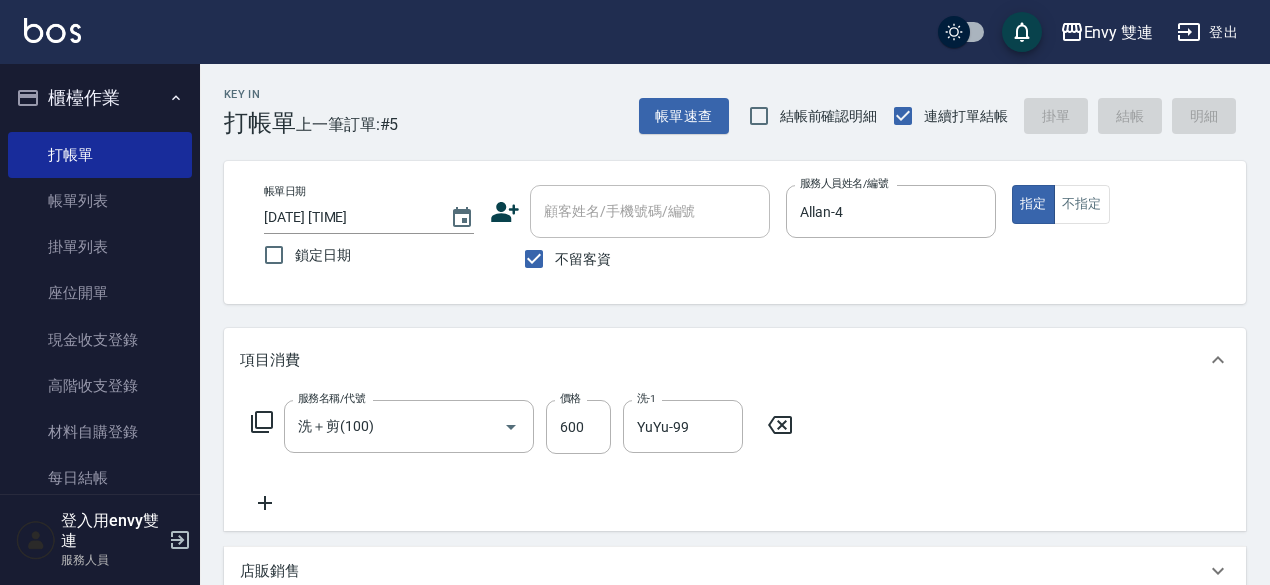 type on "2025/08/04 19:35" 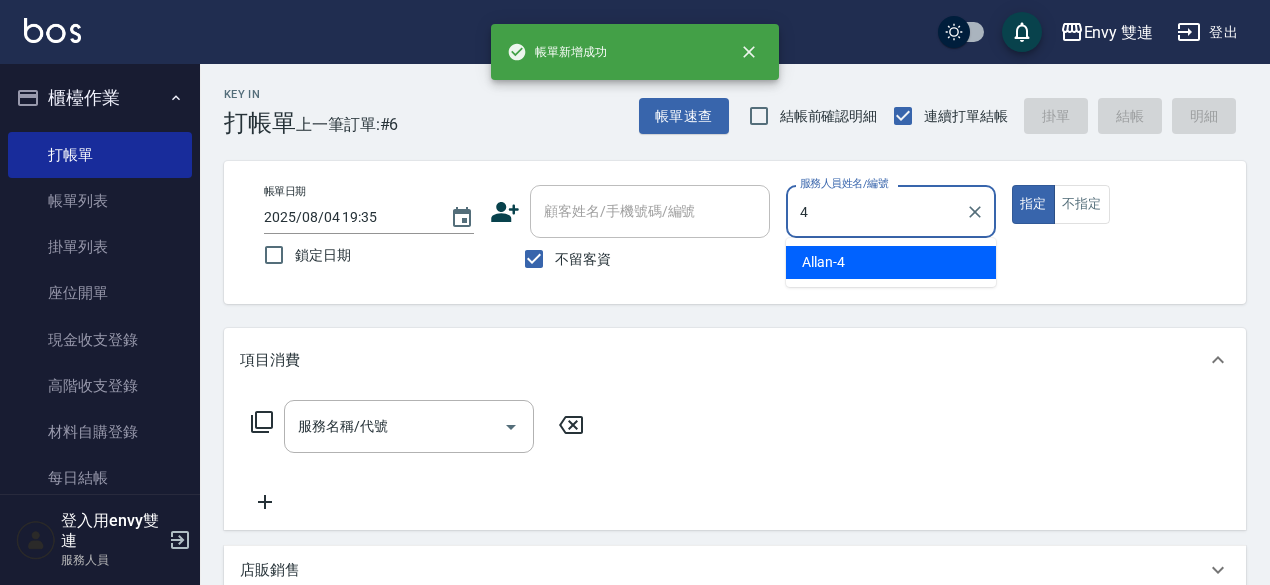 type on "Allan-4" 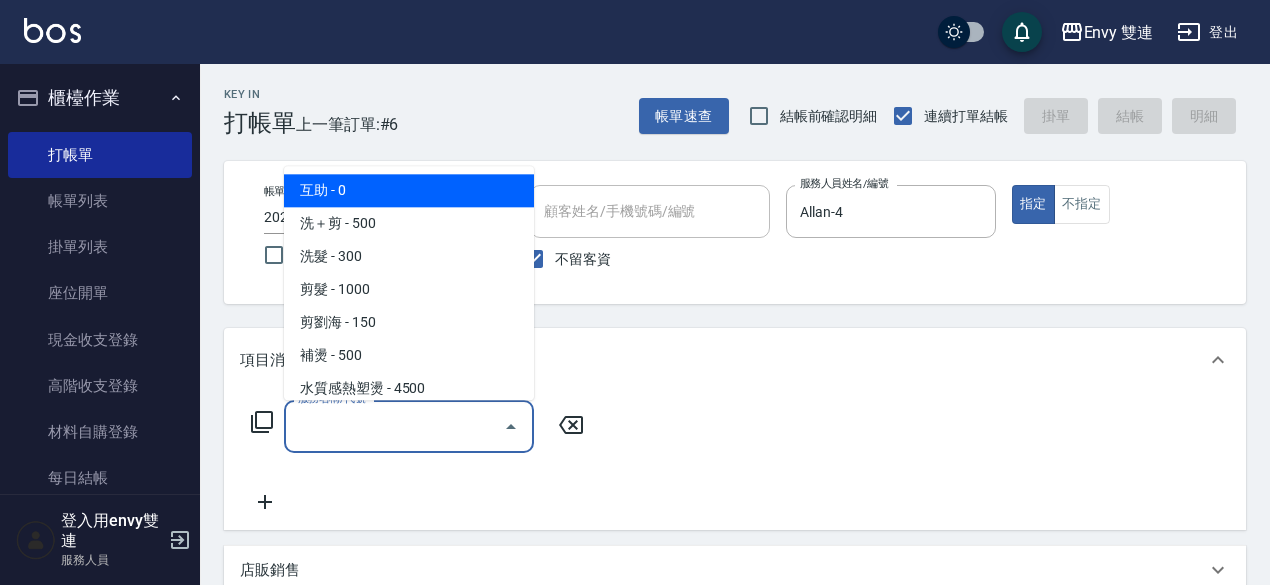 click on "服務名稱/代號" at bounding box center [394, 426] 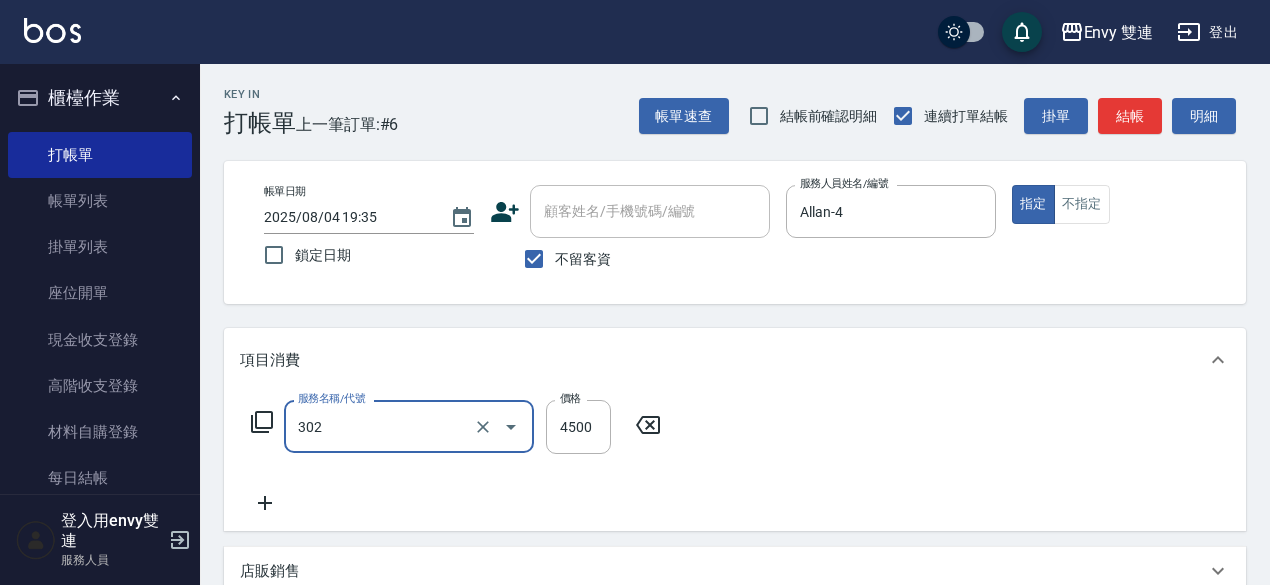 type on "水質感熱塑燙(302)" 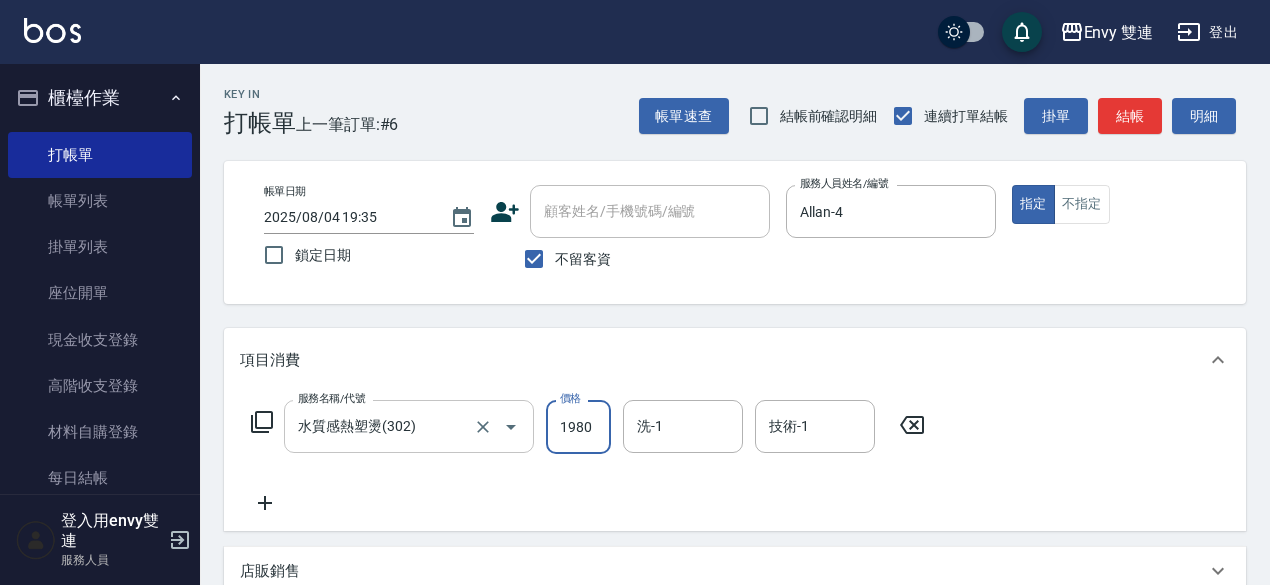 type on "1980" 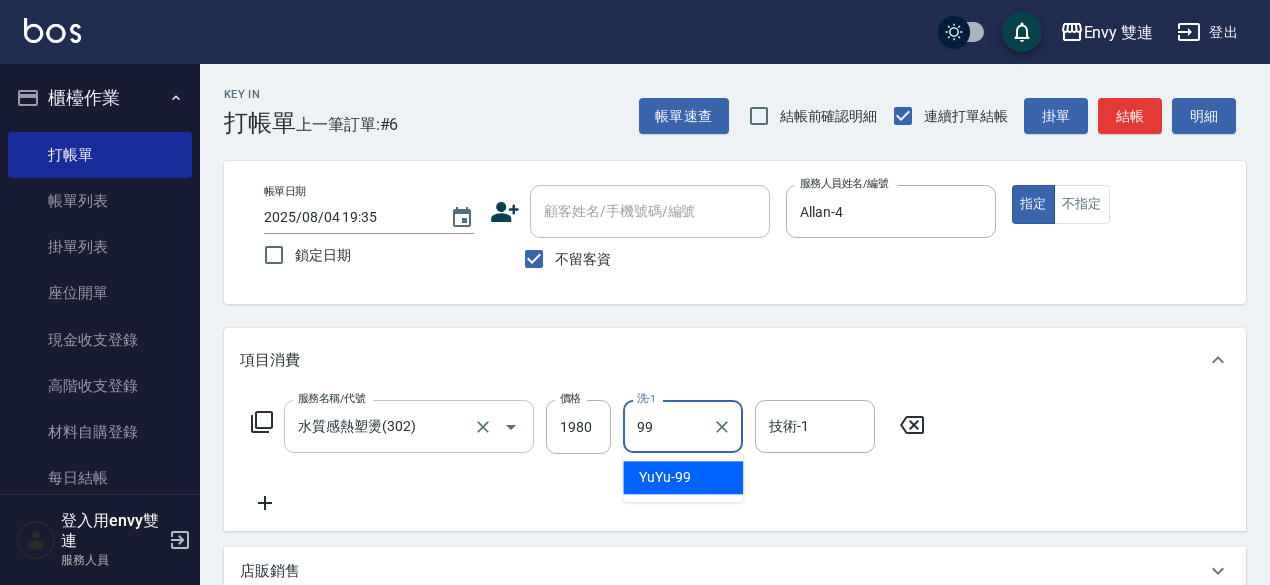 type on "YuYu-99" 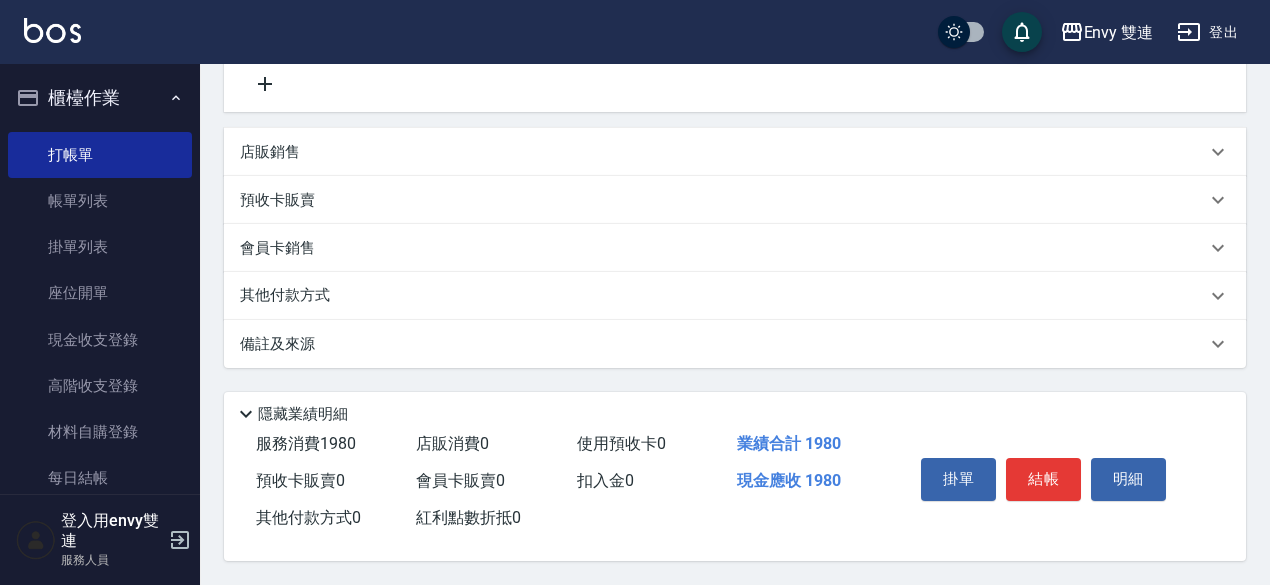 scroll, scrollTop: 426, scrollLeft: 0, axis: vertical 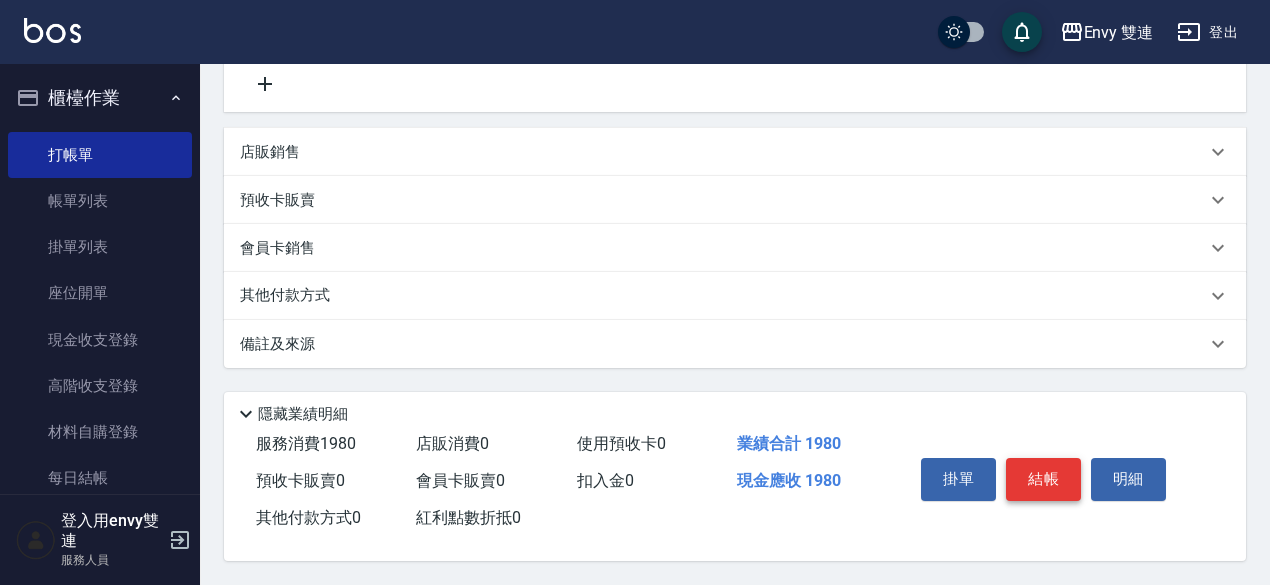 type on "YuYu-99" 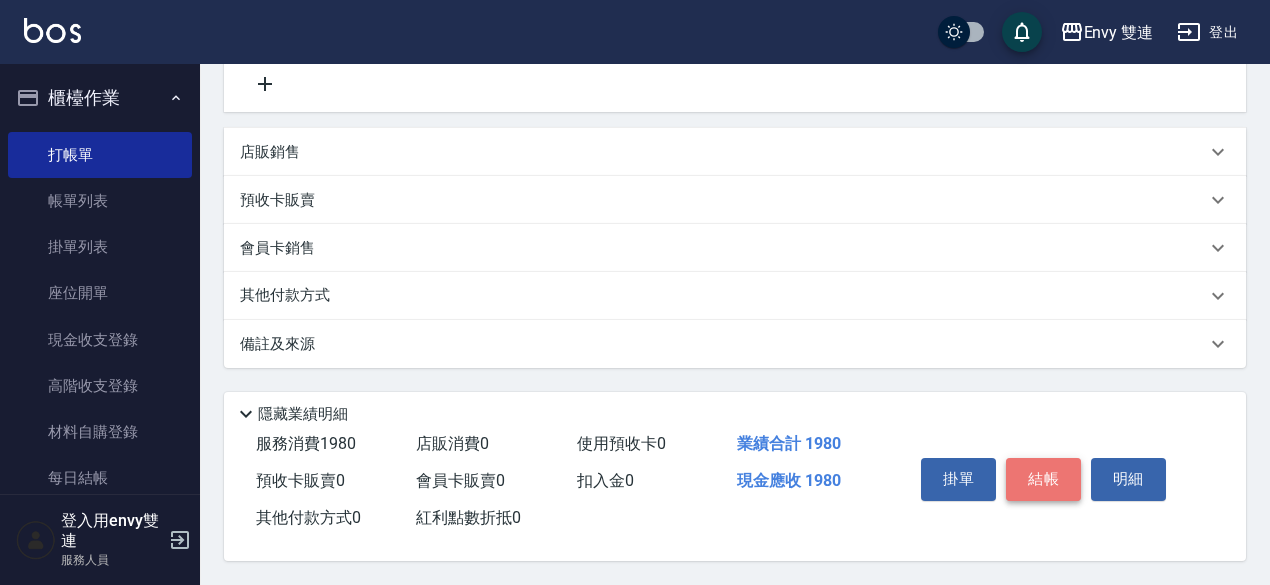 click on "結帳" at bounding box center [1043, 479] 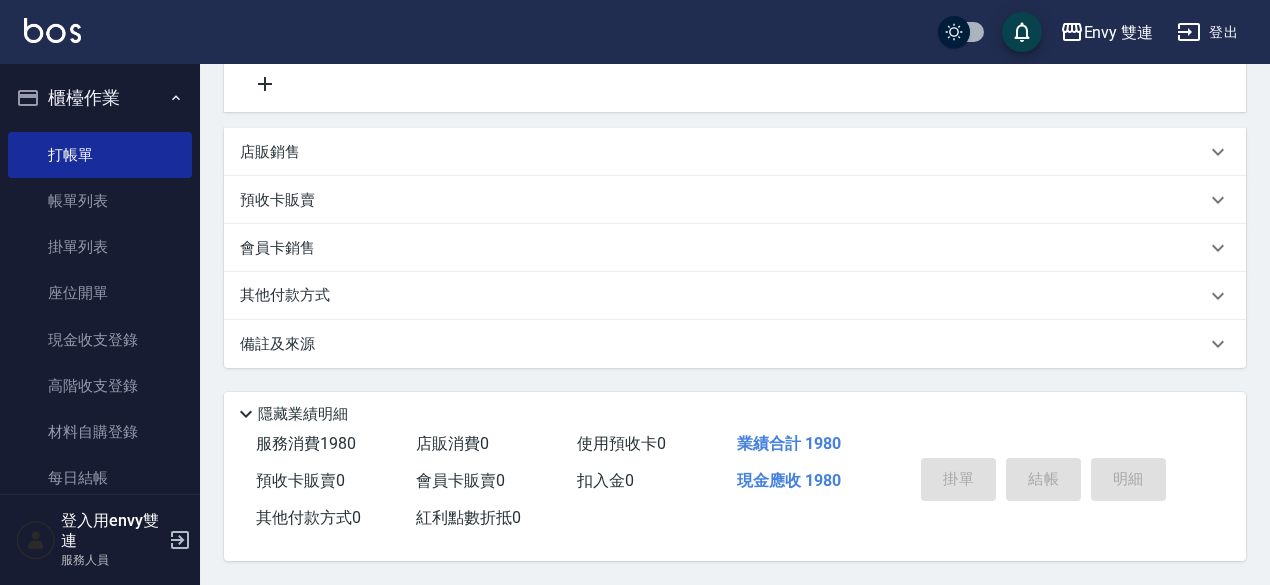 type on "2025/08/04 19:36" 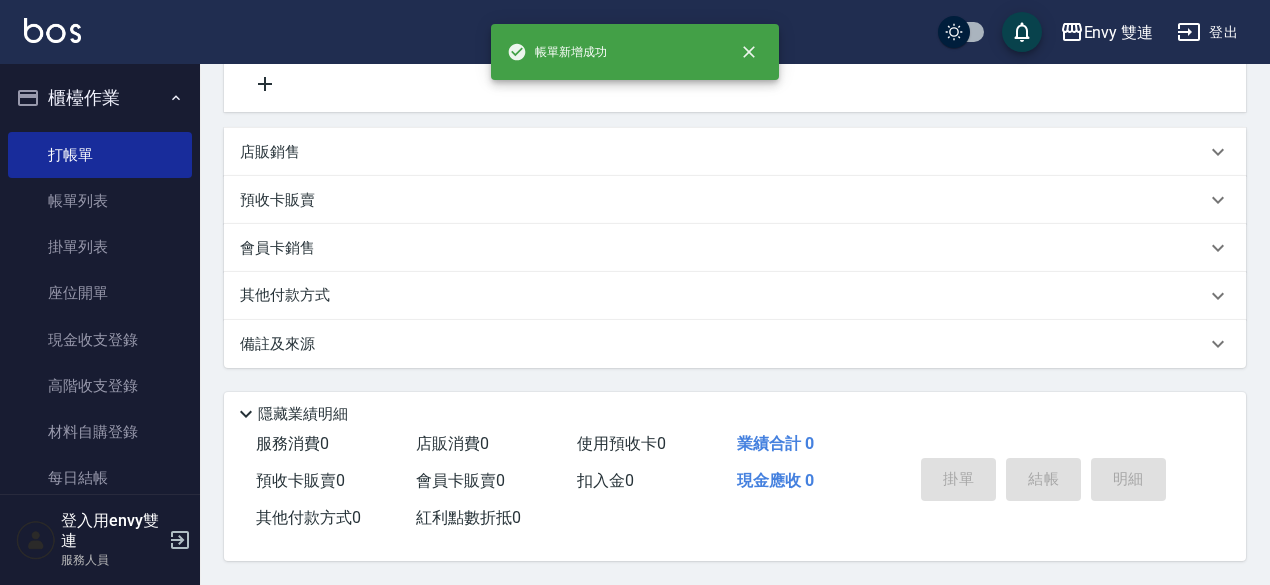 scroll, scrollTop: 0, scrollLeft: 0, axis: both 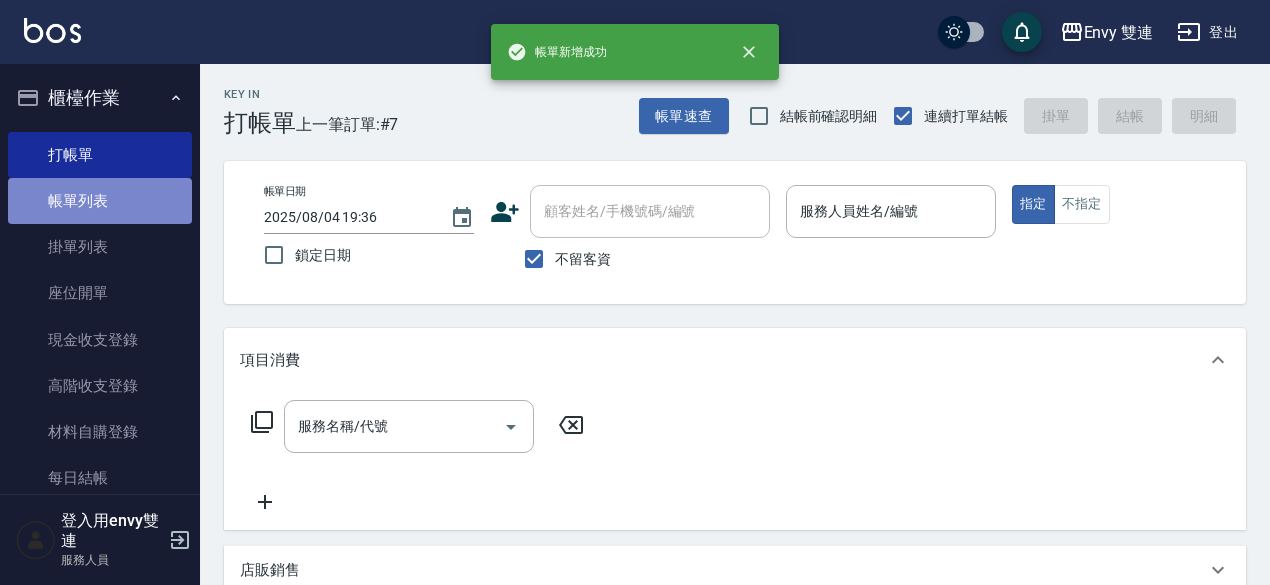 click on "帳單列表" at bounding box center [100, 201] 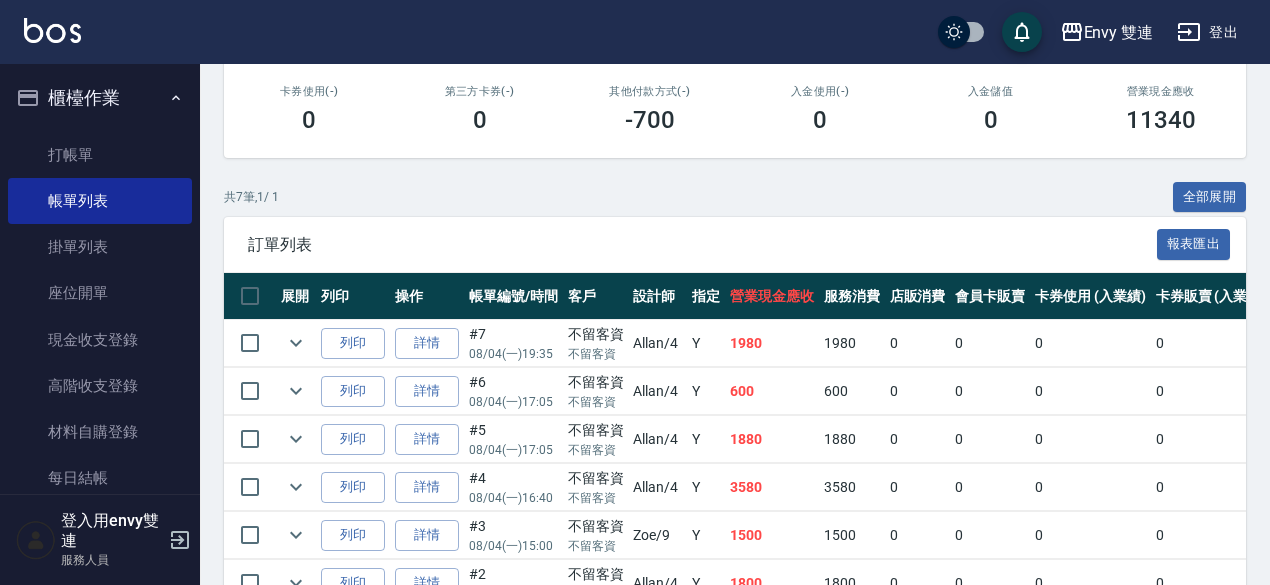scroll, scrollTop: 346, scrollLeft: 0, axis: vertical 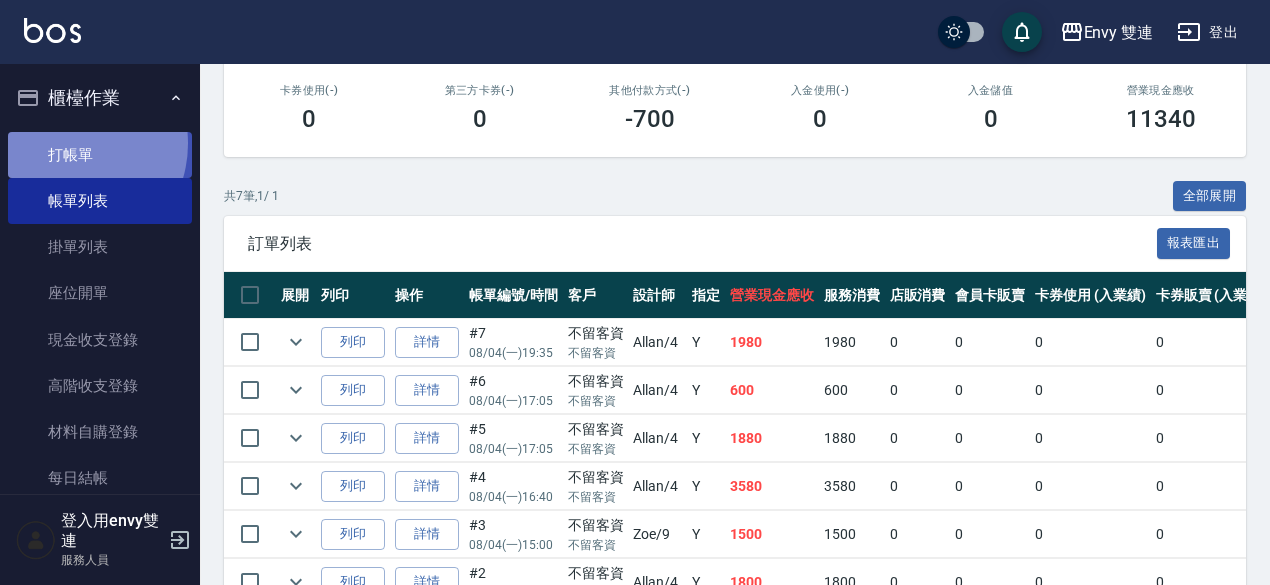 click on "打帳單" at bounding box center (100, 155) 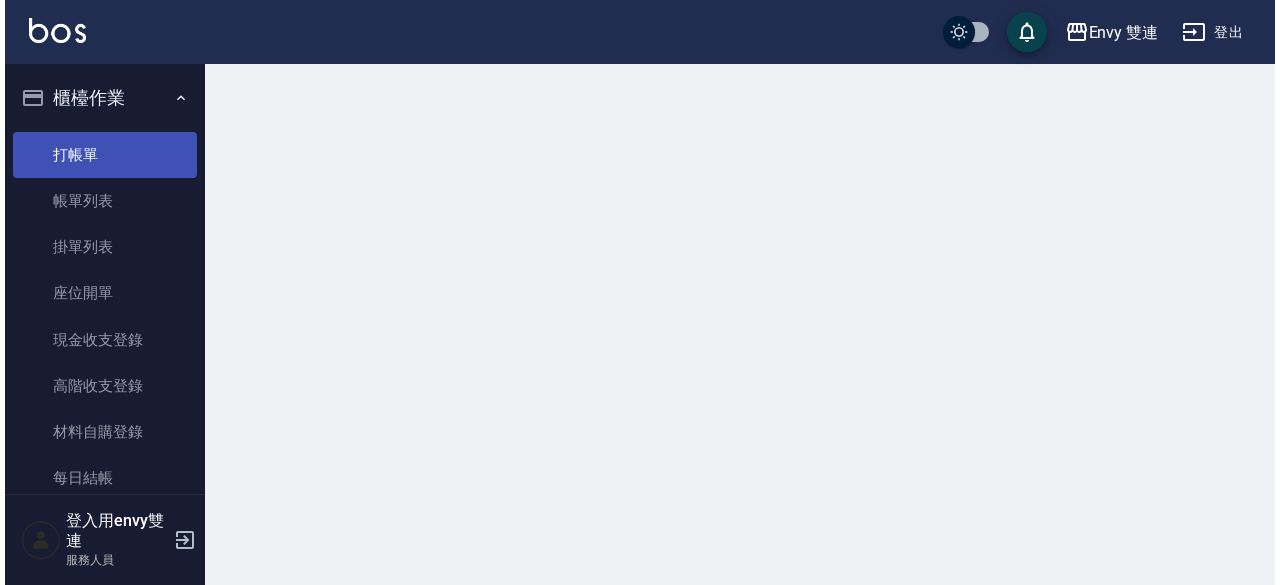 scroll, scrollTop: 0, scrollLeft: 0, axis: both 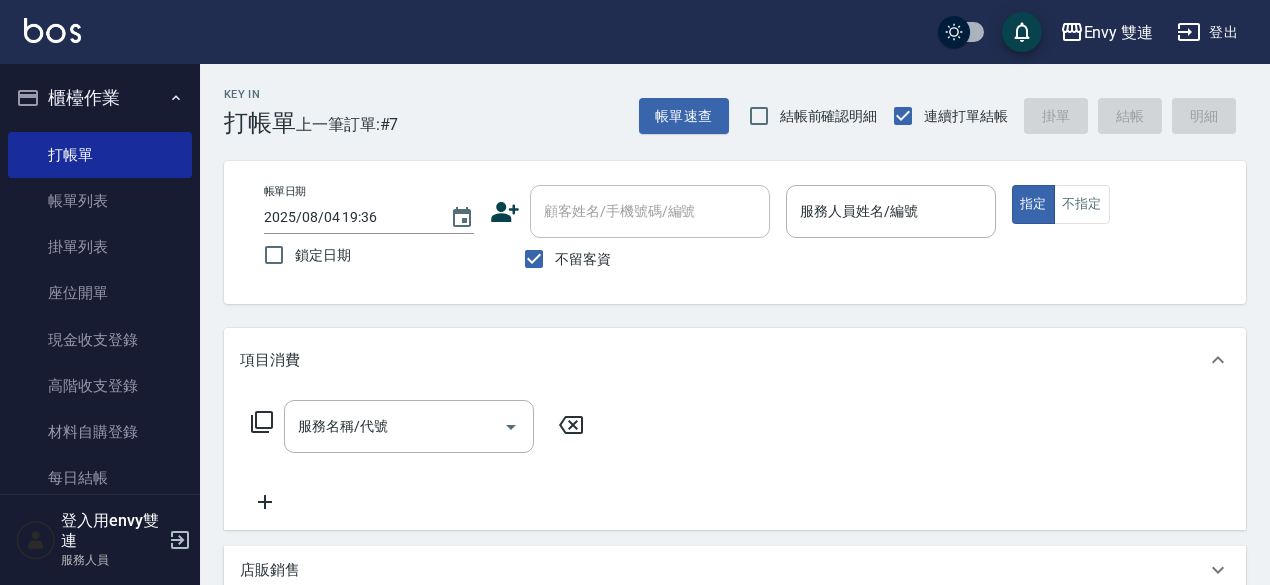 click 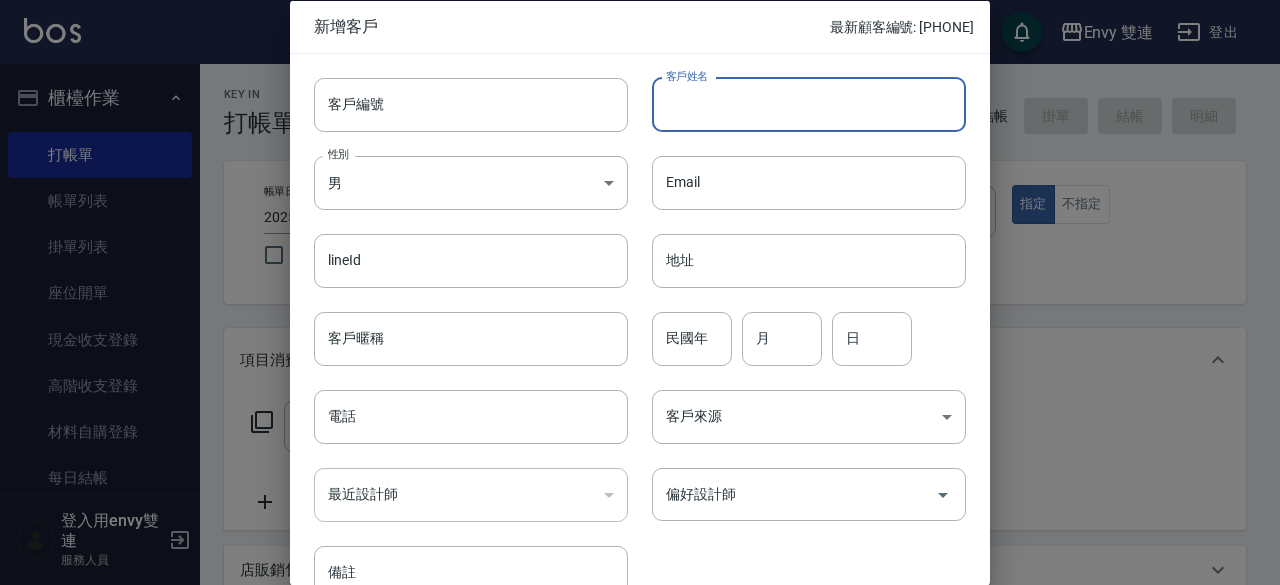 click on "客戶姓名" at bounding box center [809, 104] 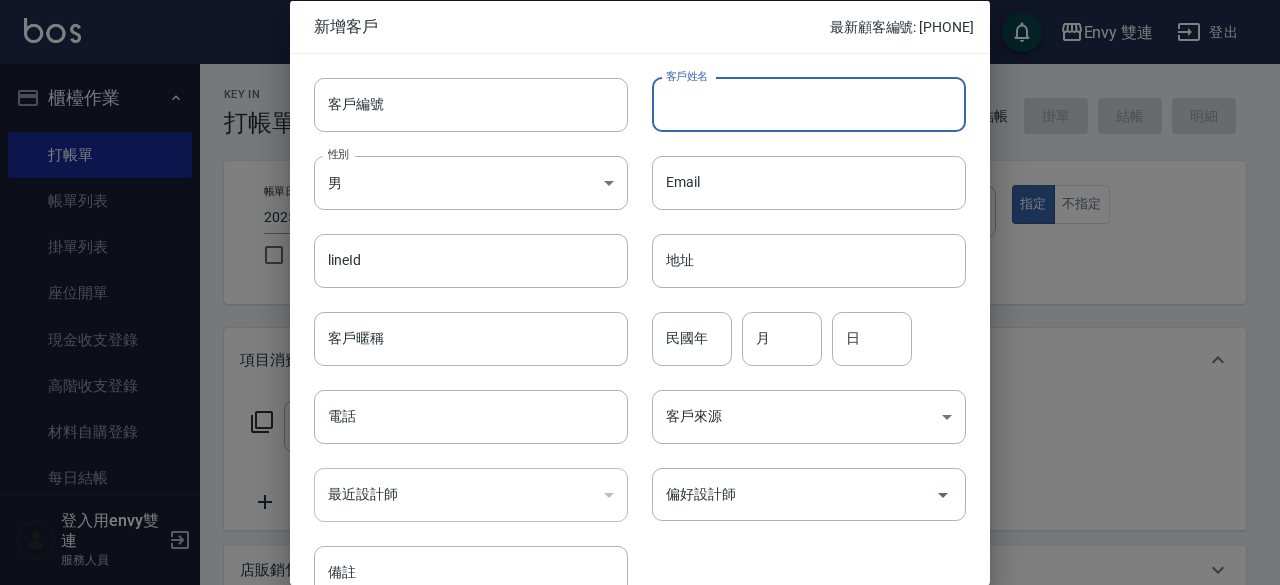 type on "ㄏ" 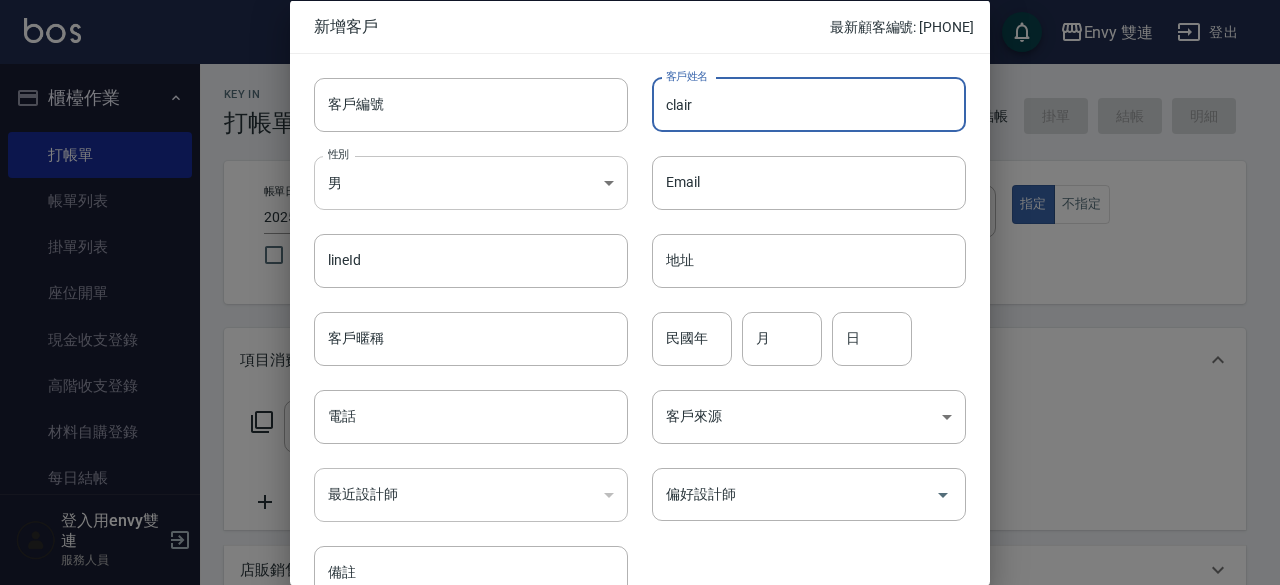 type on "clair" 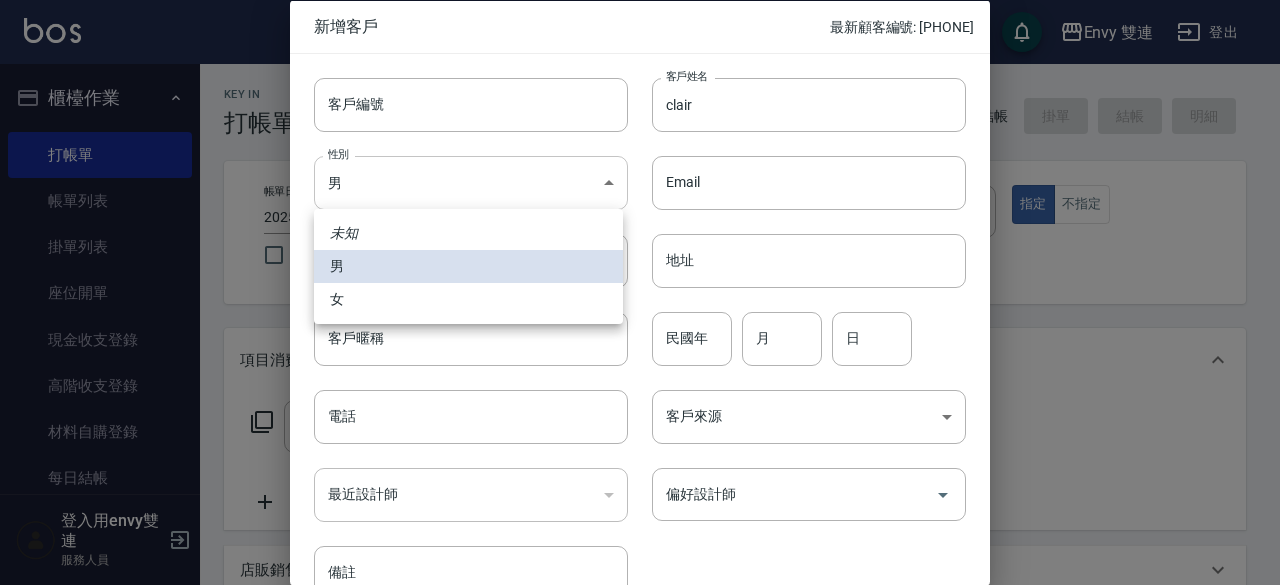click on "Envy 雙連 登出 櫃檯作業 打帳單 帳單列表 掛單列表 座位開單 現金收支登錄 高階收支登錄 材料自購登錄 每日結帳 排班表 掃碼打卡 預約管理 預約管理 單日預約紀錄 單週預約紀錄 報表及分析 報表目錄 店家區間累計表 店家日報表 互助日報表 互助點數明細 設計師日報表 設計師排行榜 商品銷售排行榜 商品消耗明細 店販抽成明細 客戶管理 客戶列表 卡券管理 入金管理 員工及薪資 全店打卡記錄 商品管理 商品分類設定 商品列表 會員卡管理 會員卡分類設定 會員卡列表 登入用envy雙連 服務人員 Key In 打帳單 上一筆訂單:#7 帳單速查 結帳前確認明細 連續打單結帳 掛單 結帳 明細 帳單日期 2025/08/04 19:36 鎖定日期 顧客姓名/手機號碼/編號 顧客姓名/手機號碼/編號 不留客資 服務人員姓名/編號 服務人員姓名/編號 指定 不指定 項目消費 服務名稱/代號 服務名稱/代號 店販銷售" at bounding box center [640, 501] 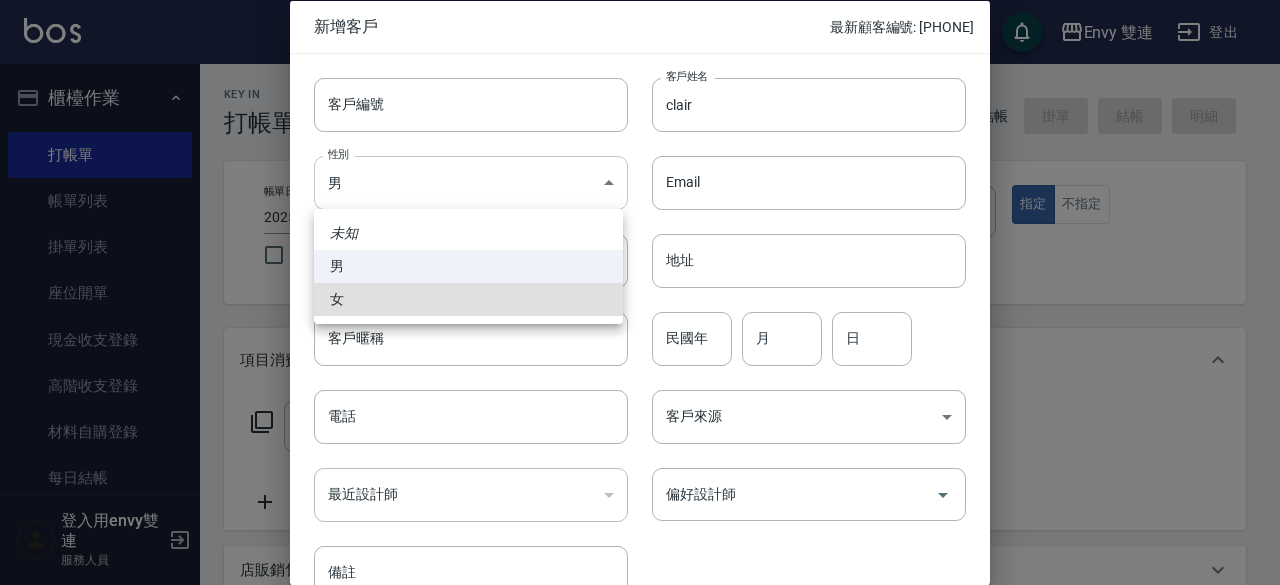 type 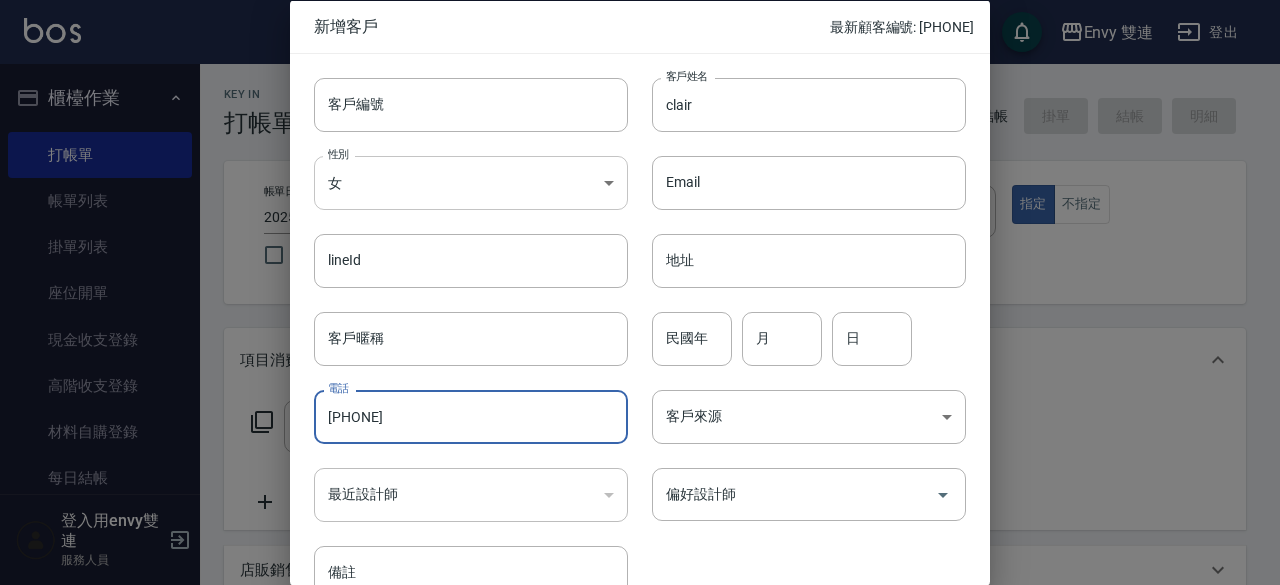 type on "[PHONE]" 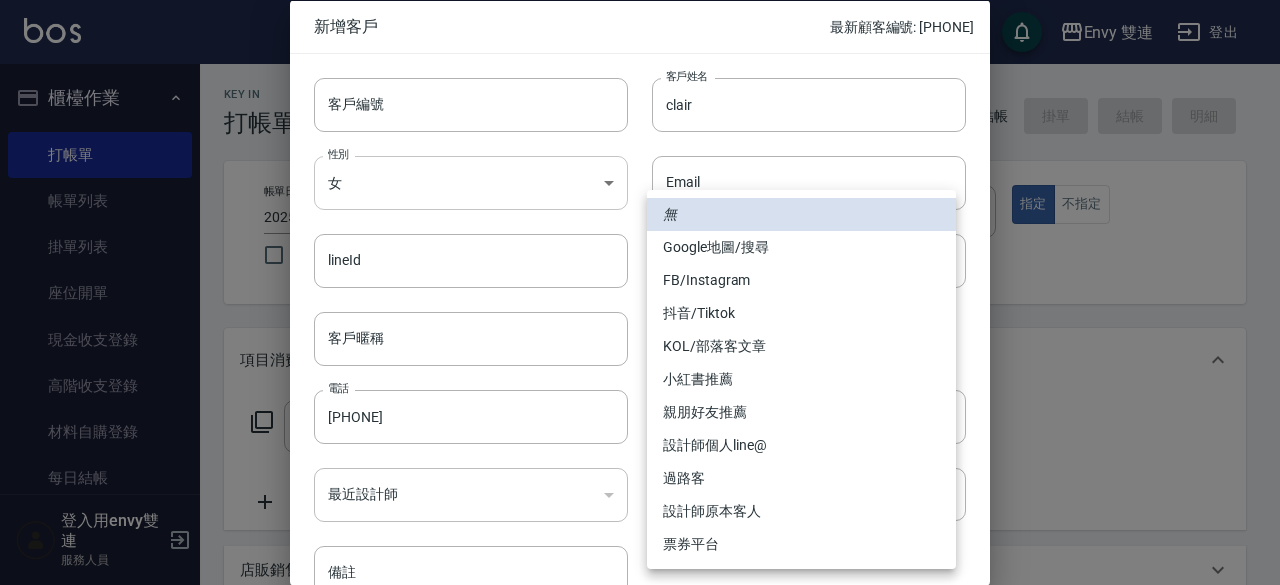 type 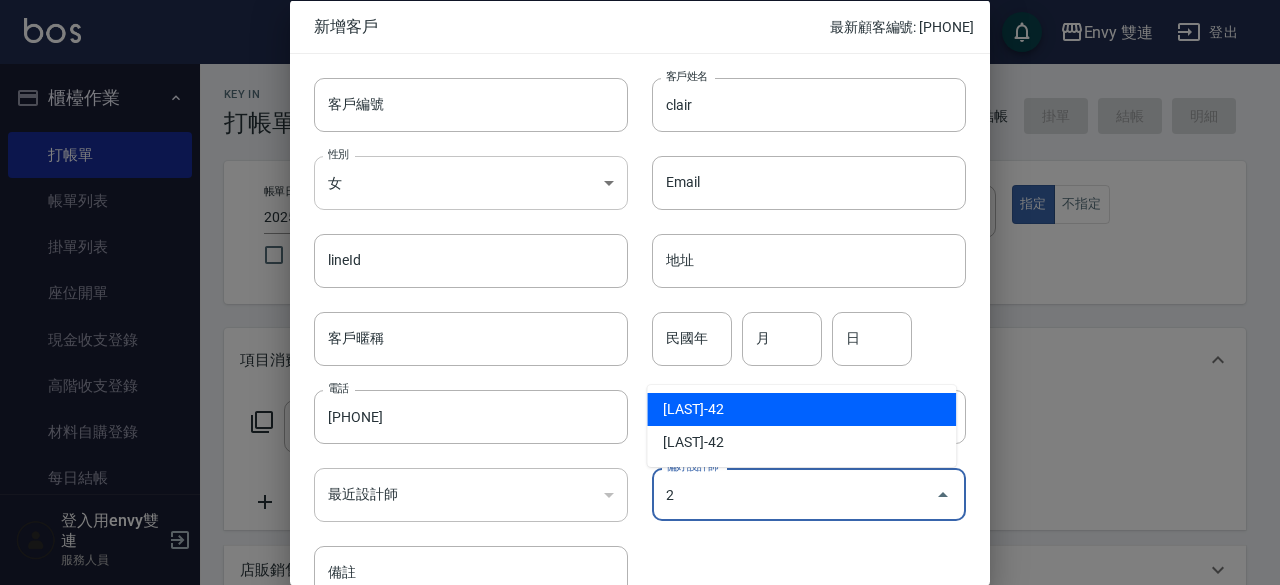 type on "[LAST]" 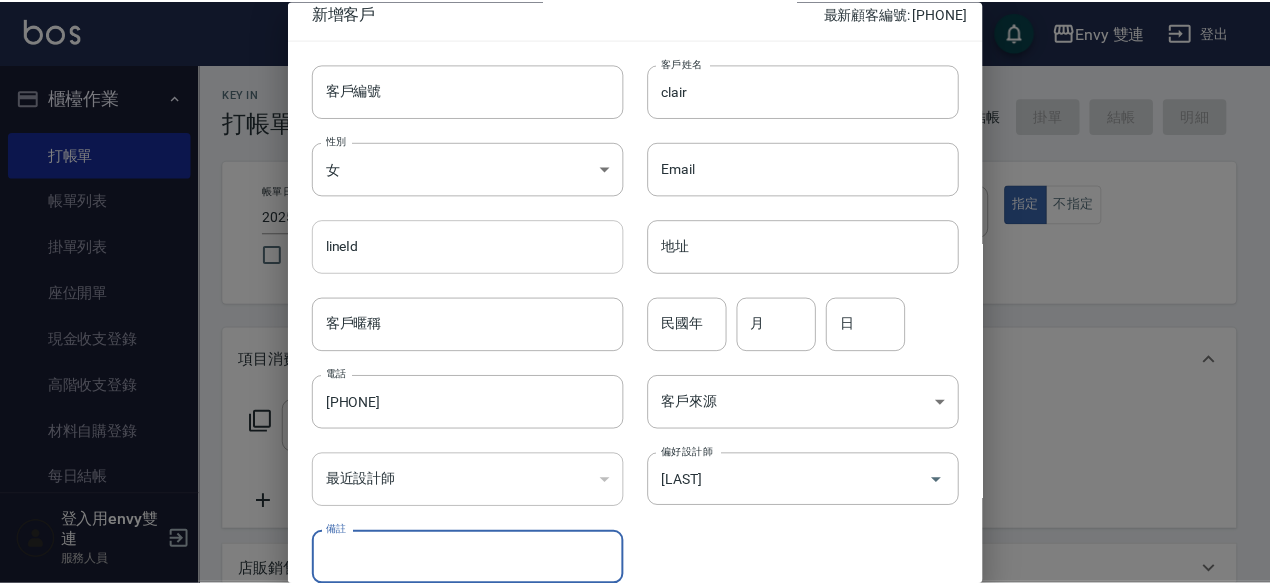 scroll, scrollTop: 107, scrollLeft: 0, axis: vertical 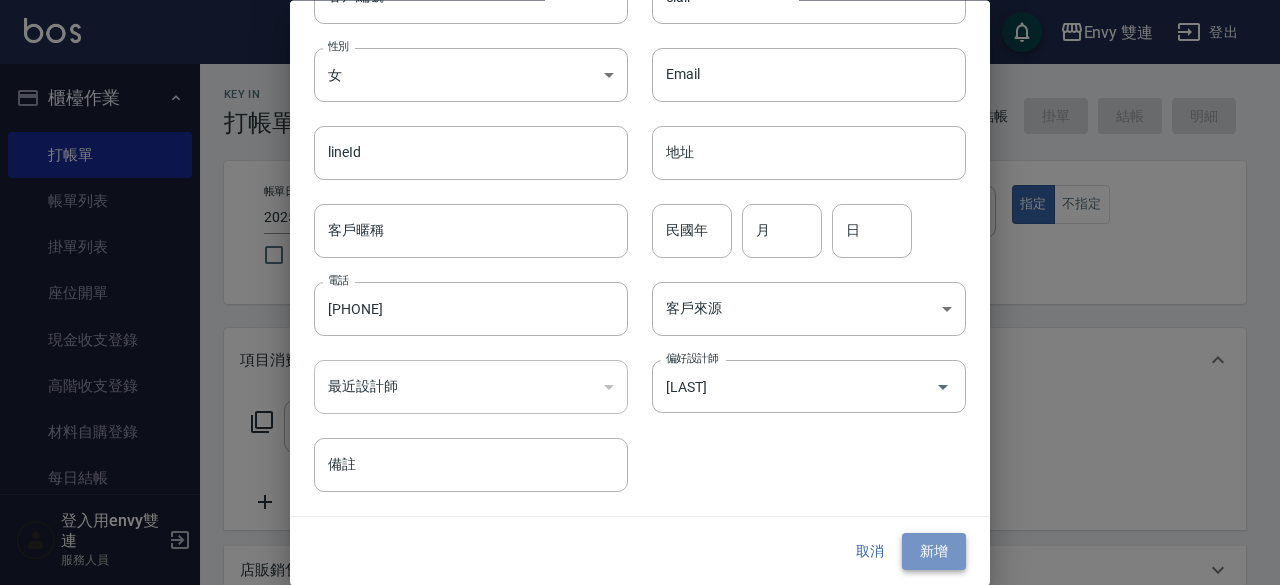 click on "新增" at bounding box center [934, 552] 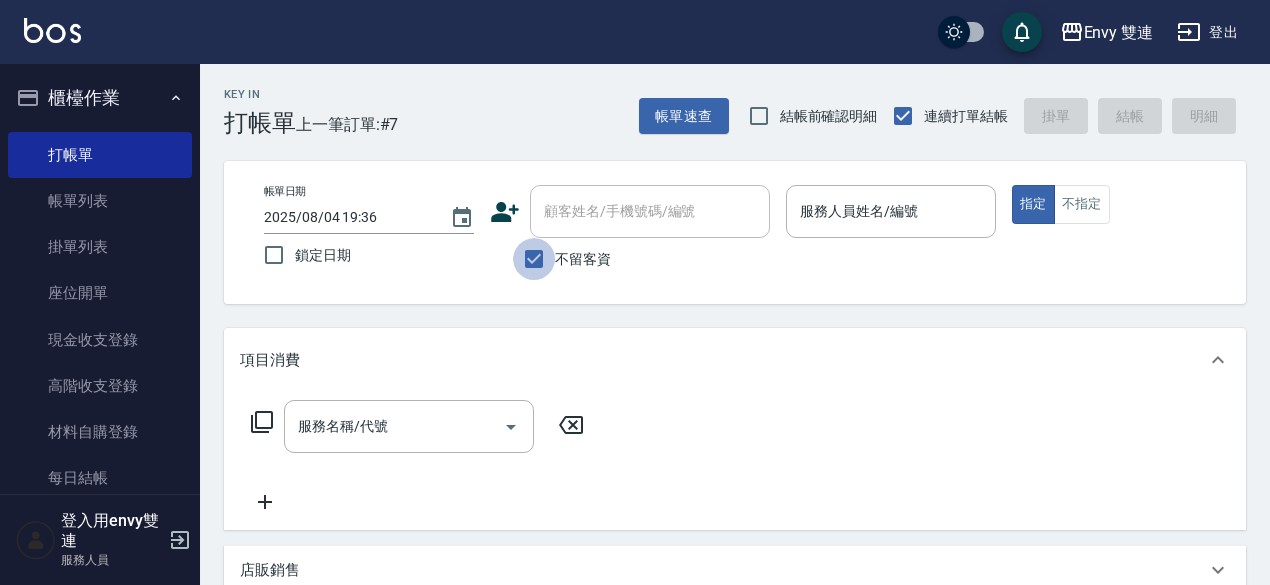 click on "不留客資" at bounding box center [534, 259] 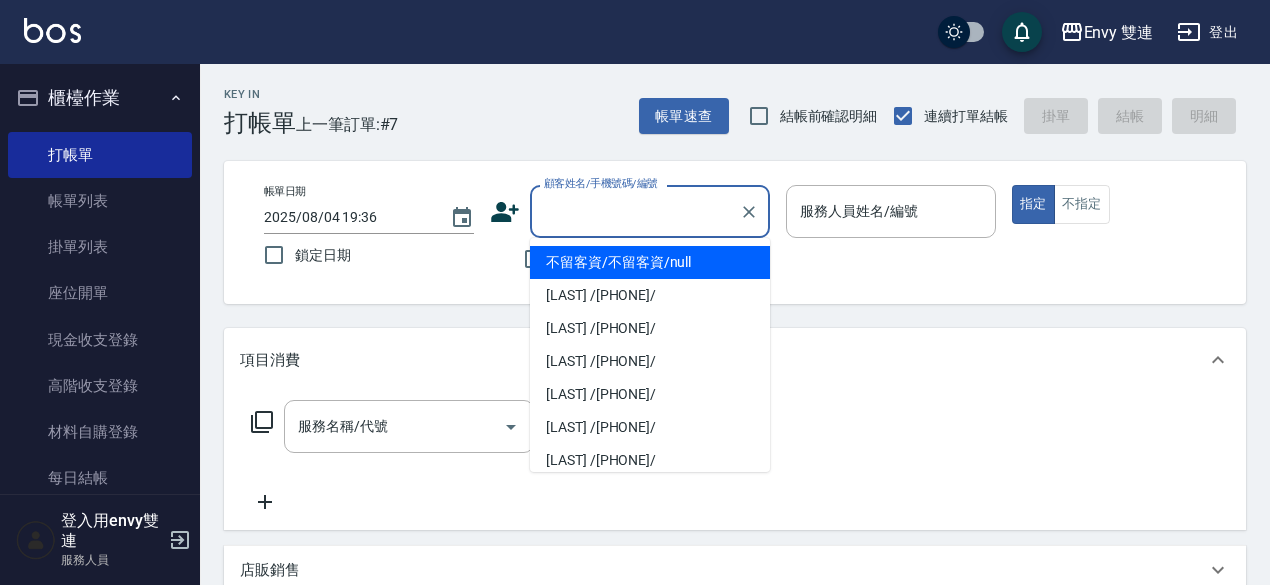 click on "顧客姓名/手機號碼/編號" at bounding box center [635, 211] 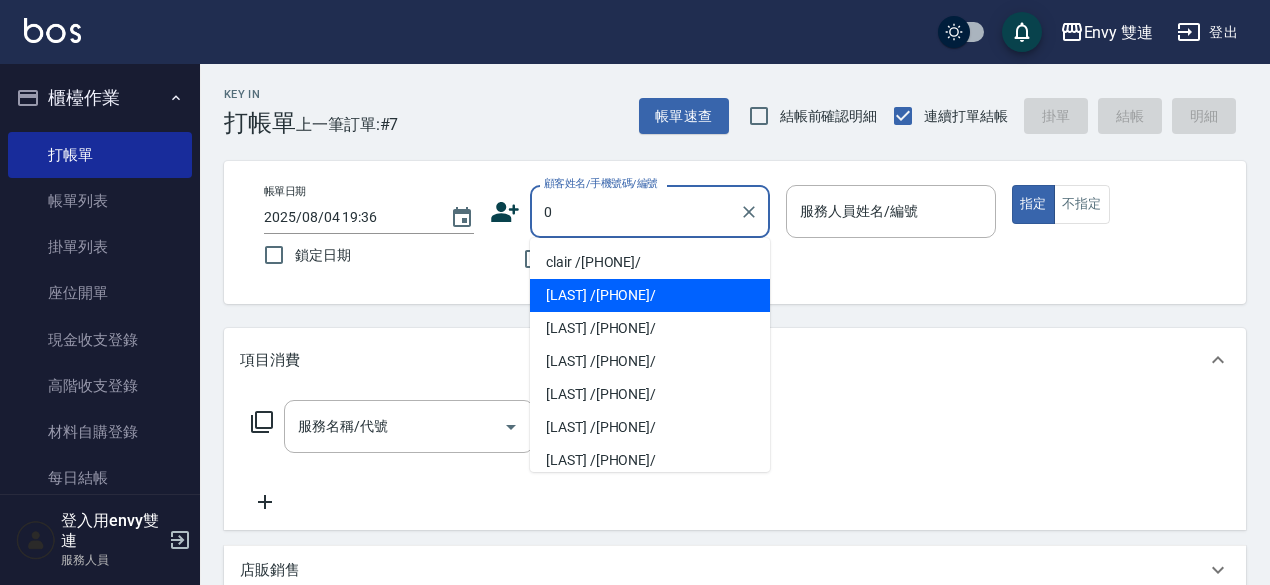 type on "0" 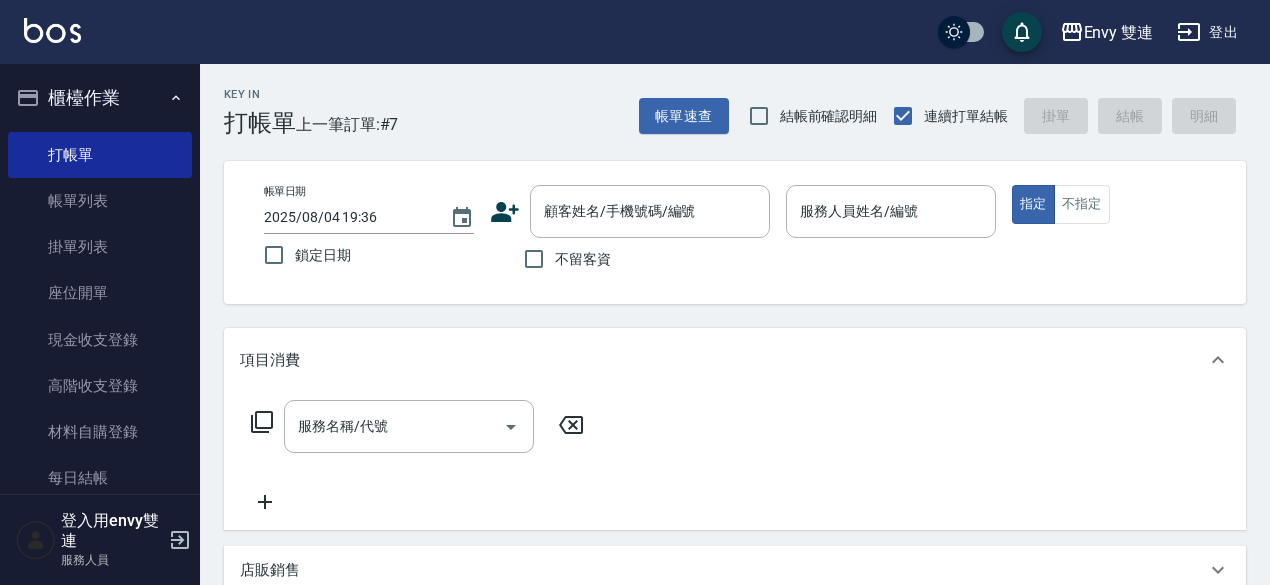 click on "鎖定日期" at bounding box center (355, 255) 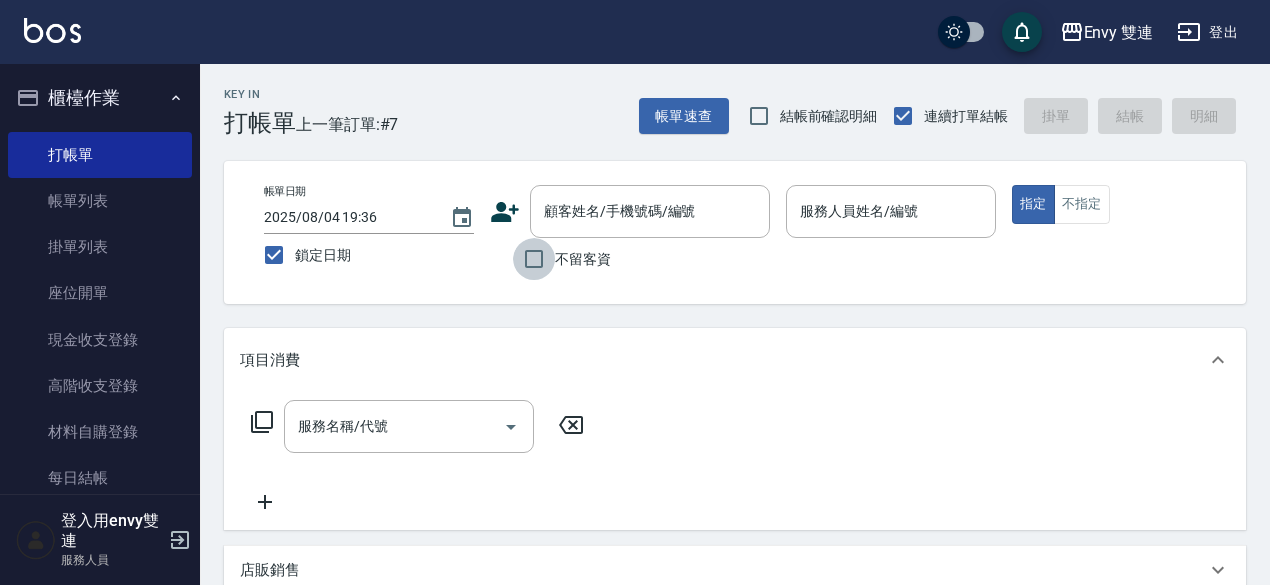 click on "不留客資" at bounding box center (534, 259) 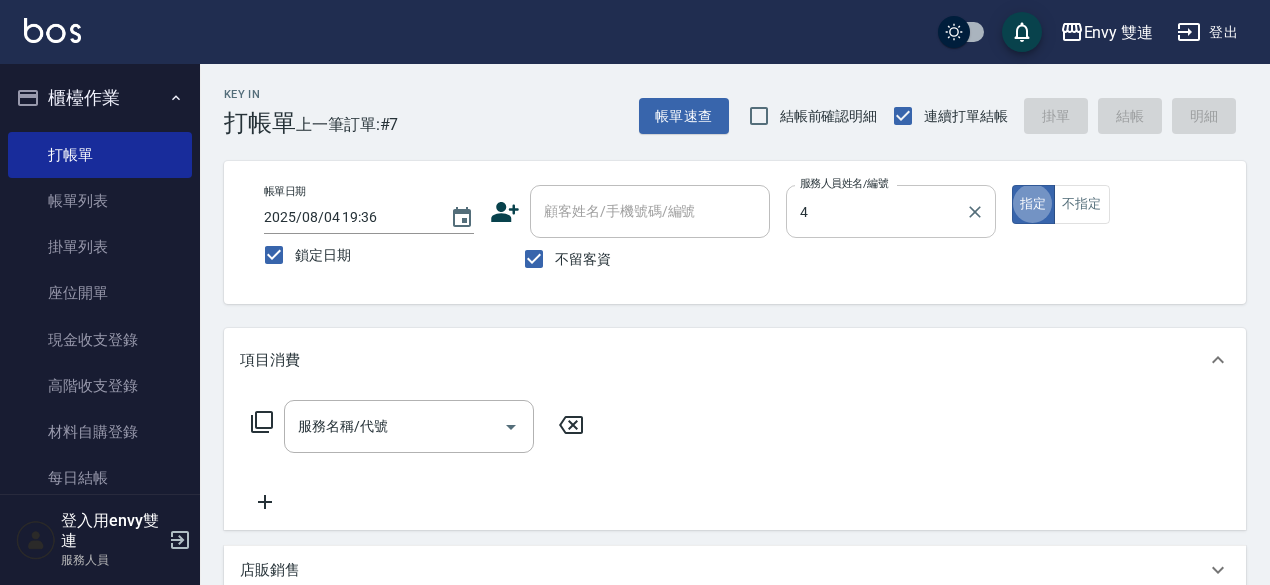 type on "Allan-4" 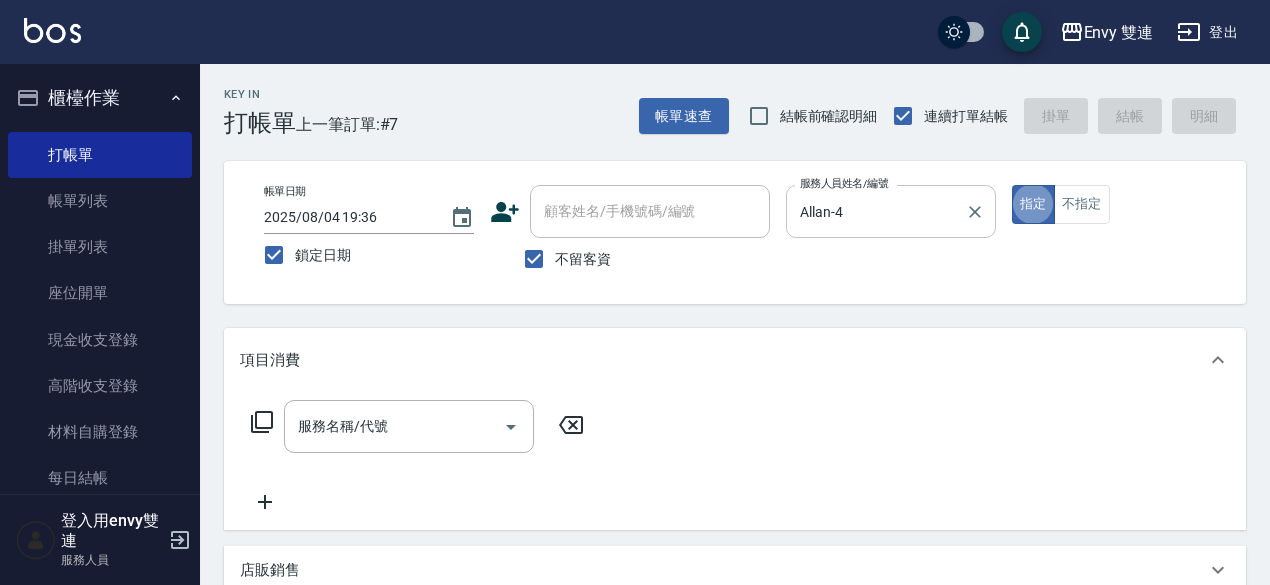 type on "true" 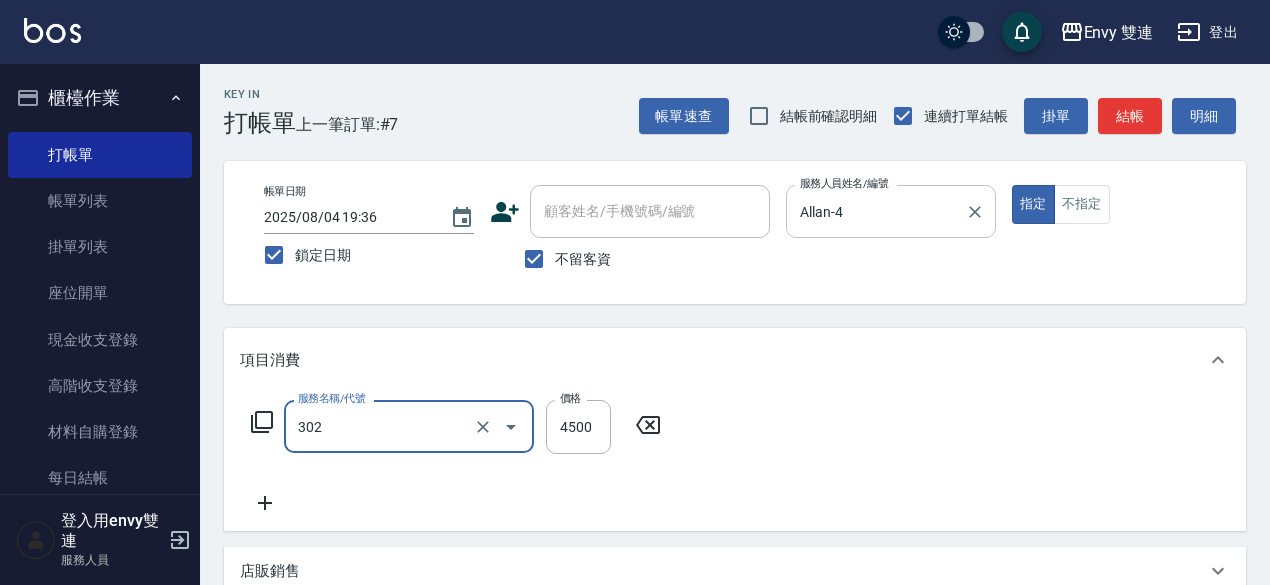 type on "水質感熱塑燙(302)" 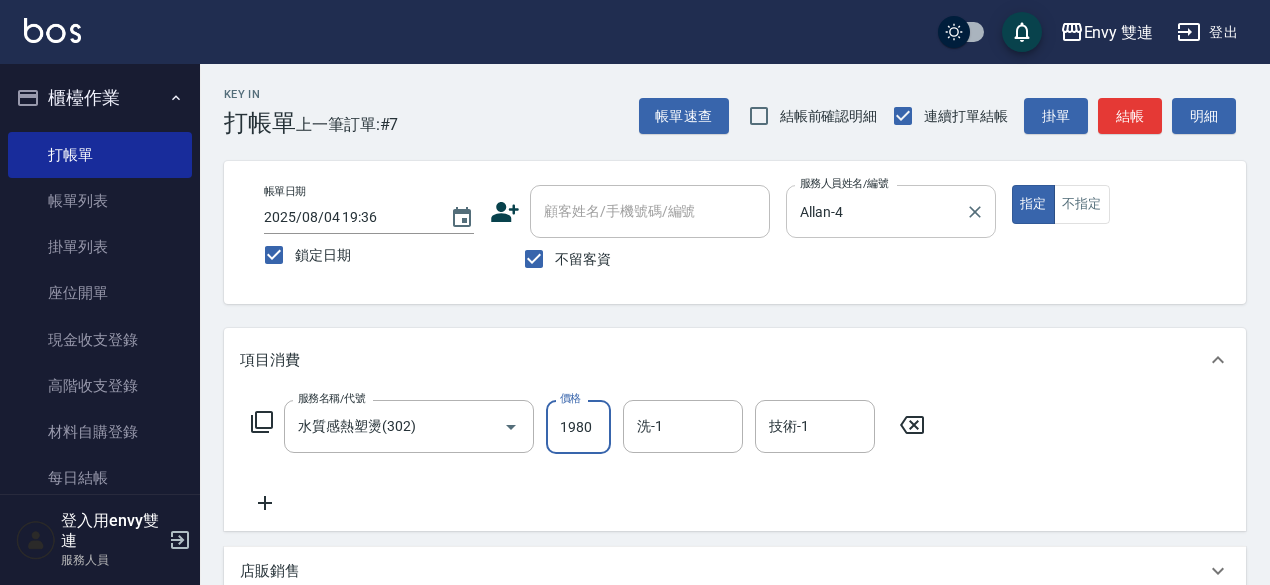 type on "1980" 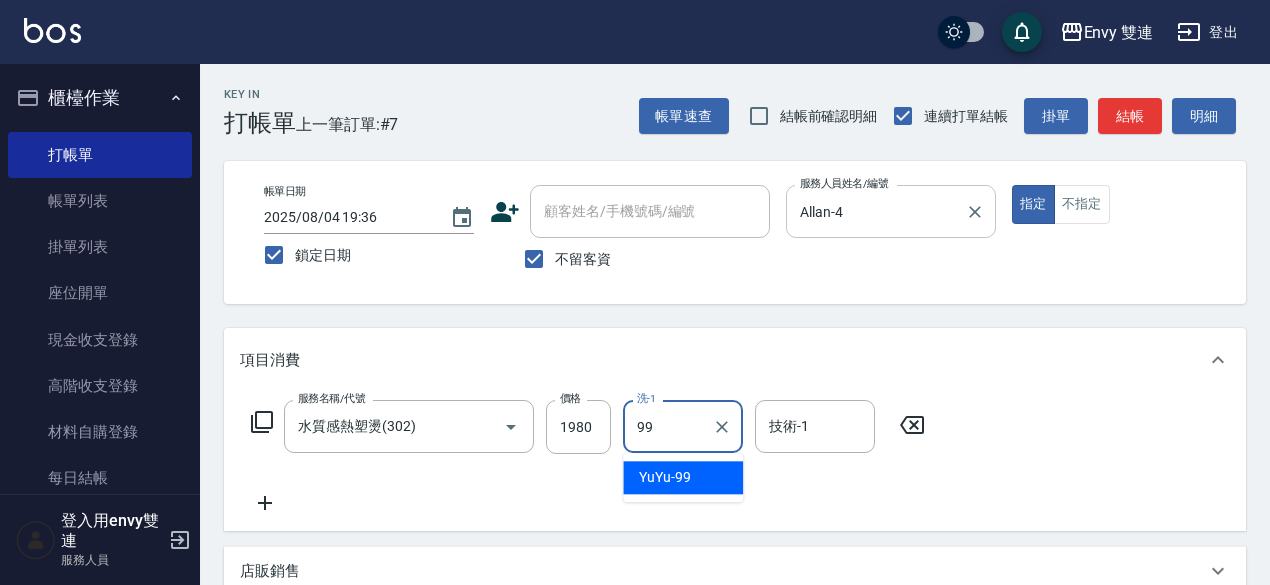 type on "YuYu-99" 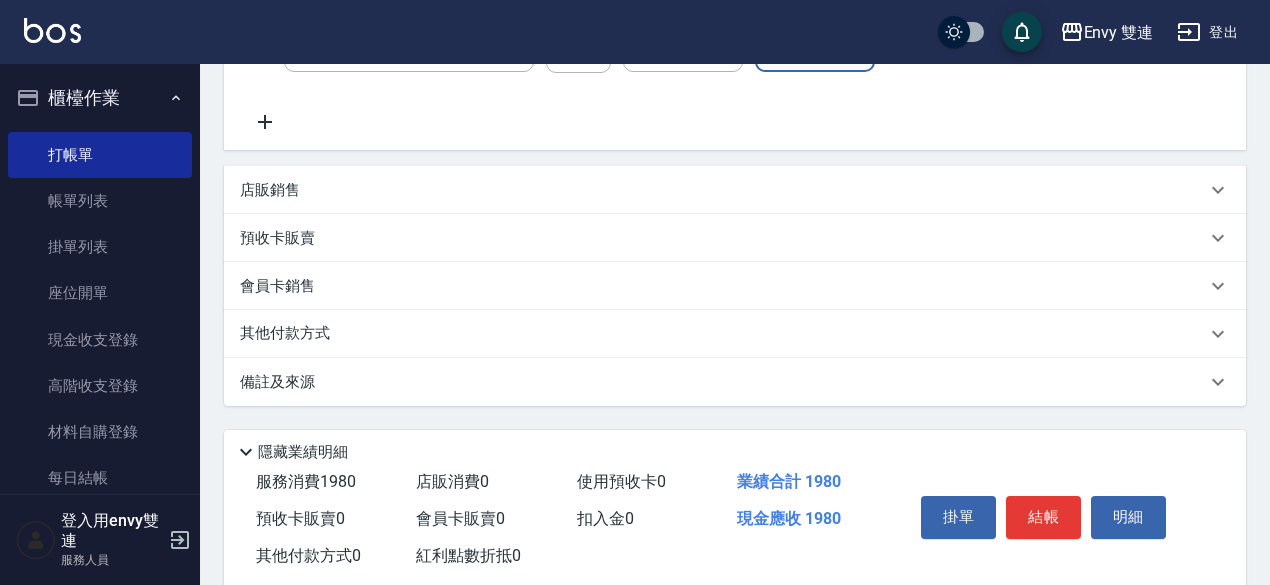 scroll, scrollTop: 426, scrollLeft: 0, axis: vertical 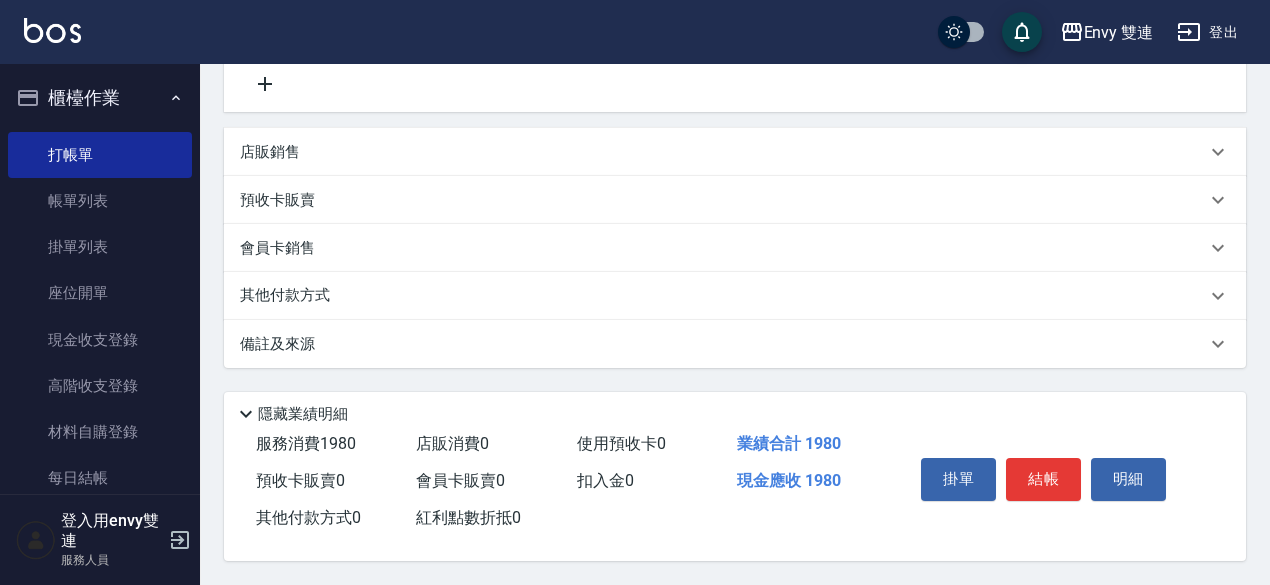 type on "YuYu-99" 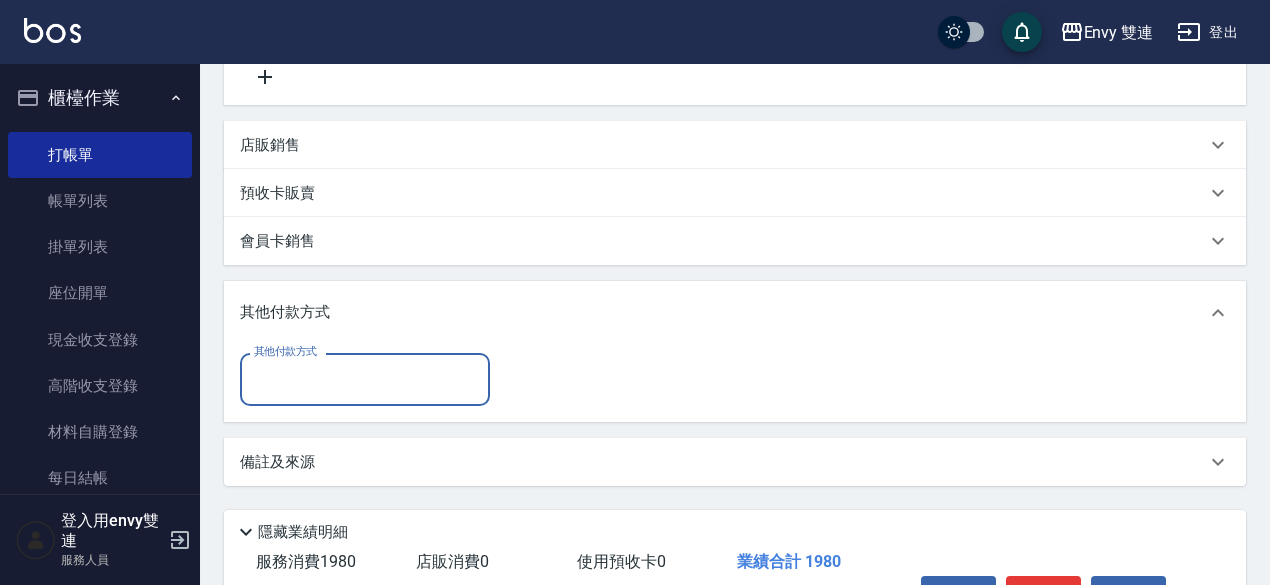scroll, scrollTop: 0, scrollLeft: 0, axis: both 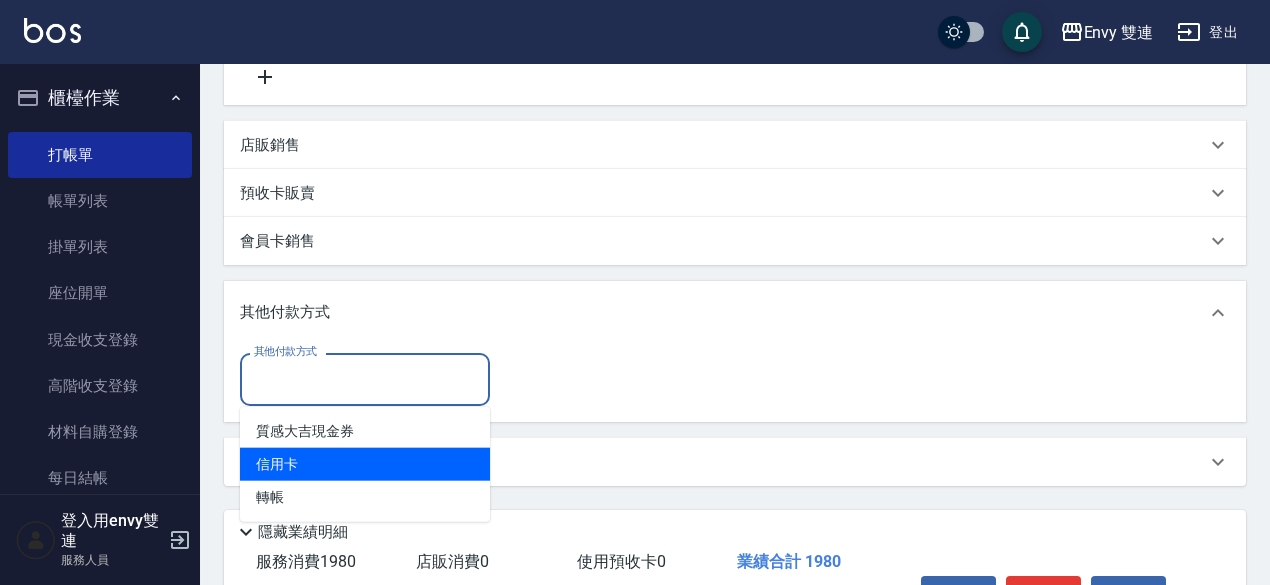 drag, startPoint x: 355, startPoint y: 367, endPoint x: 358, endPoint y: 478, distance: 111.040535 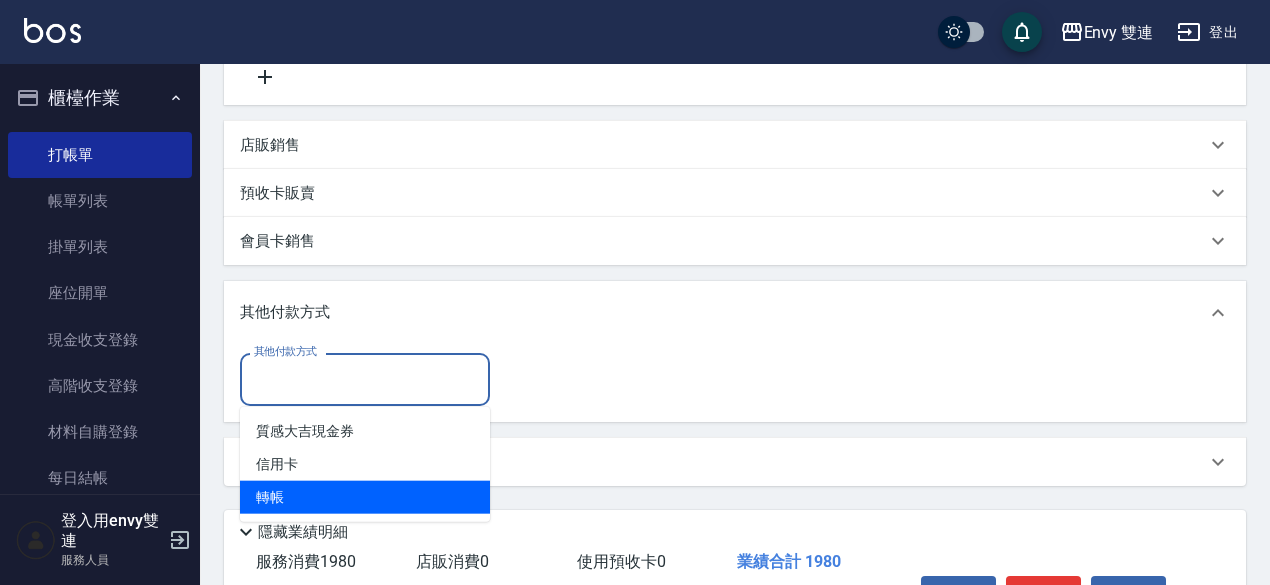 click on "轉帳" at bounding box center [365, 497] 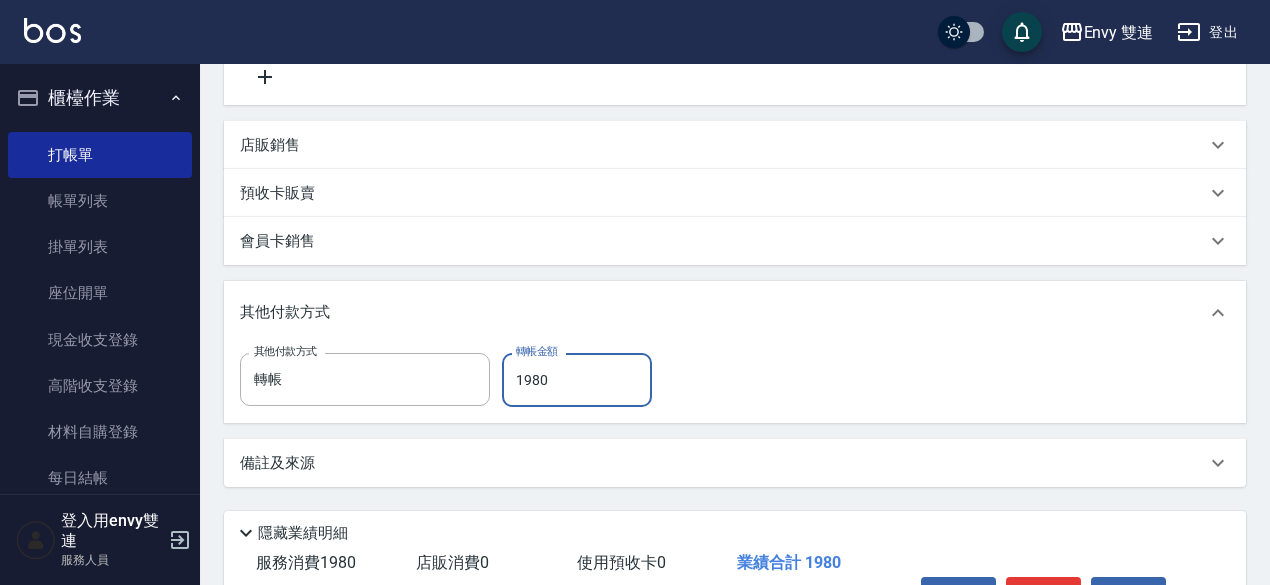 scroll, scrollTop: 552, scrollLeft: 0, axis: vertical 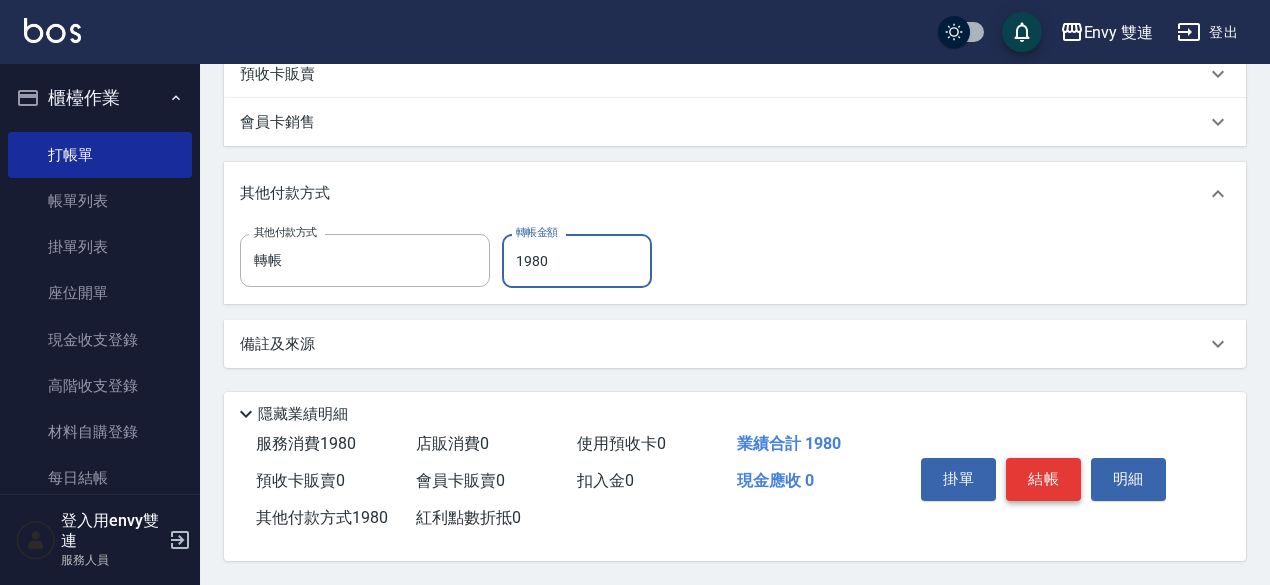 type on "1980" 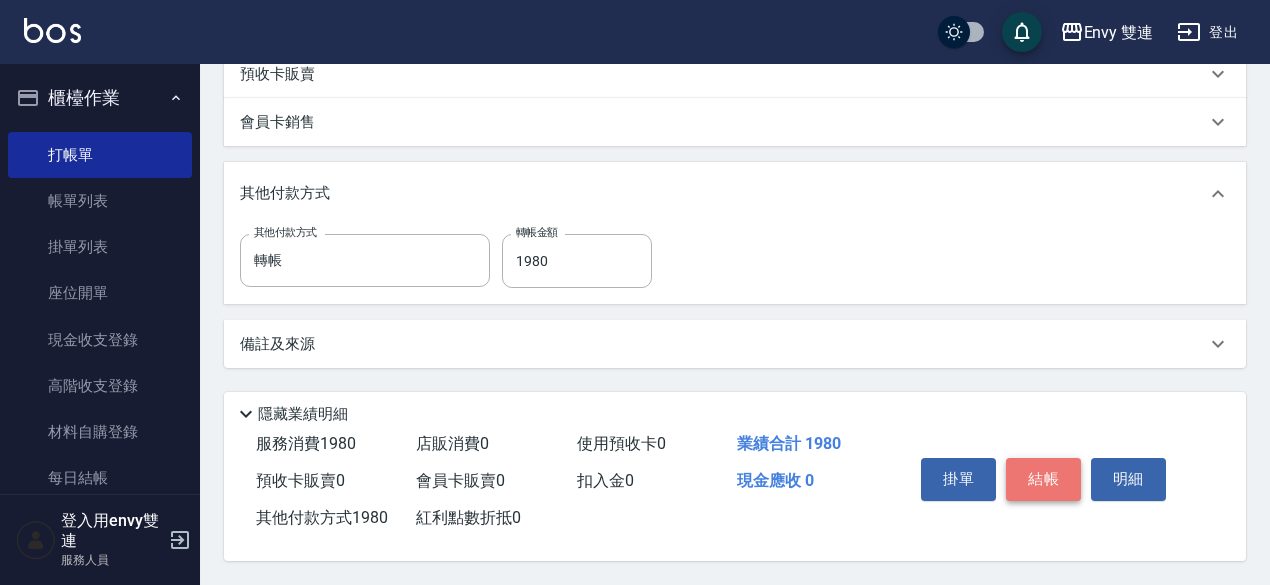 click on "結帳" at bounding box center (1043, 479) 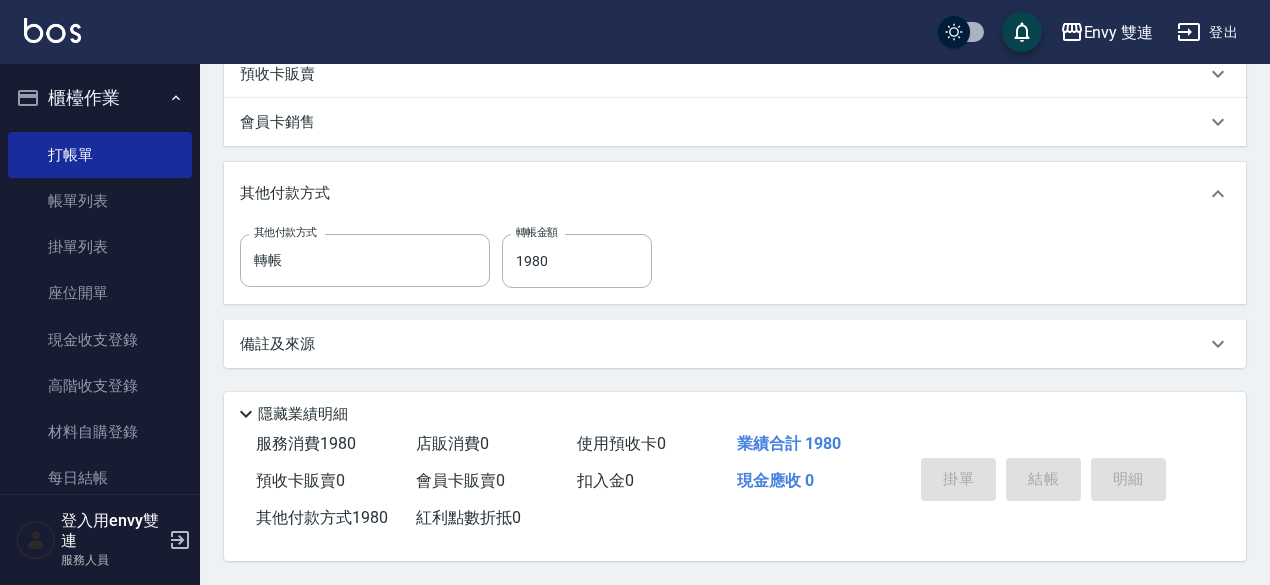 type 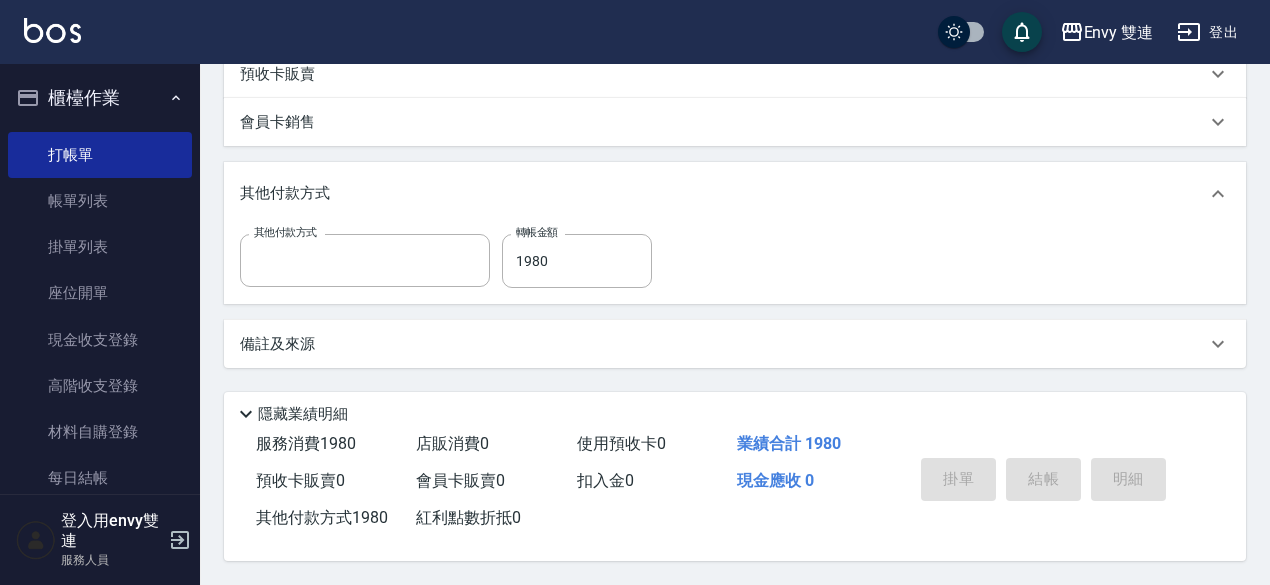scroll, scrollTop: 0, scrollLeft: 0, axis: both 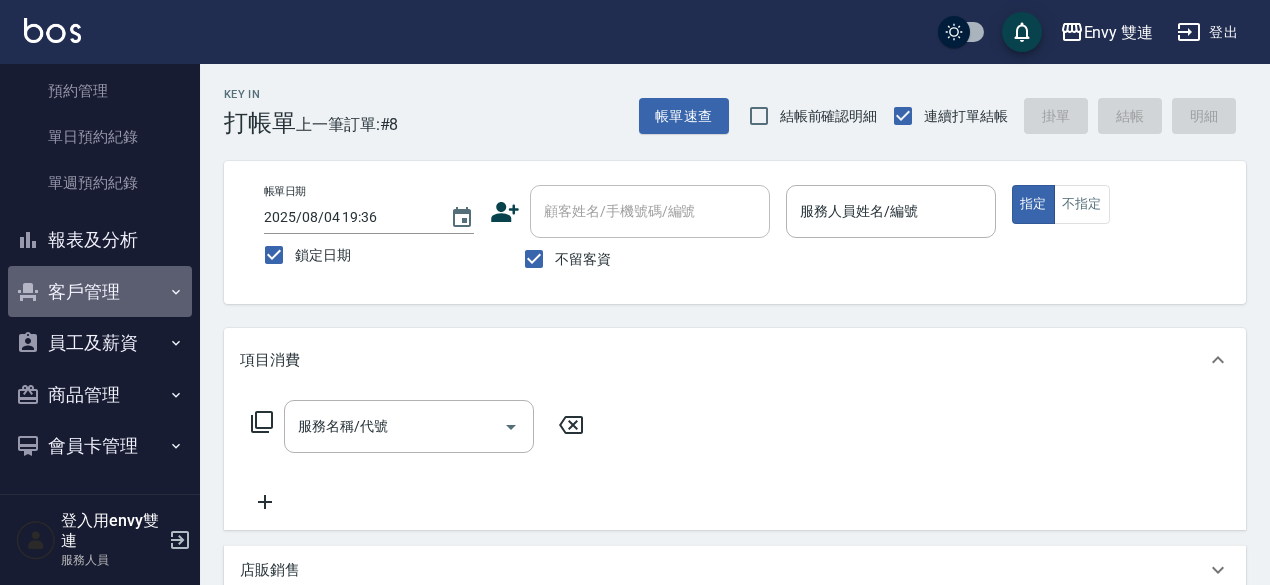 click on "客戶管理" at bounding box center [100, 292] 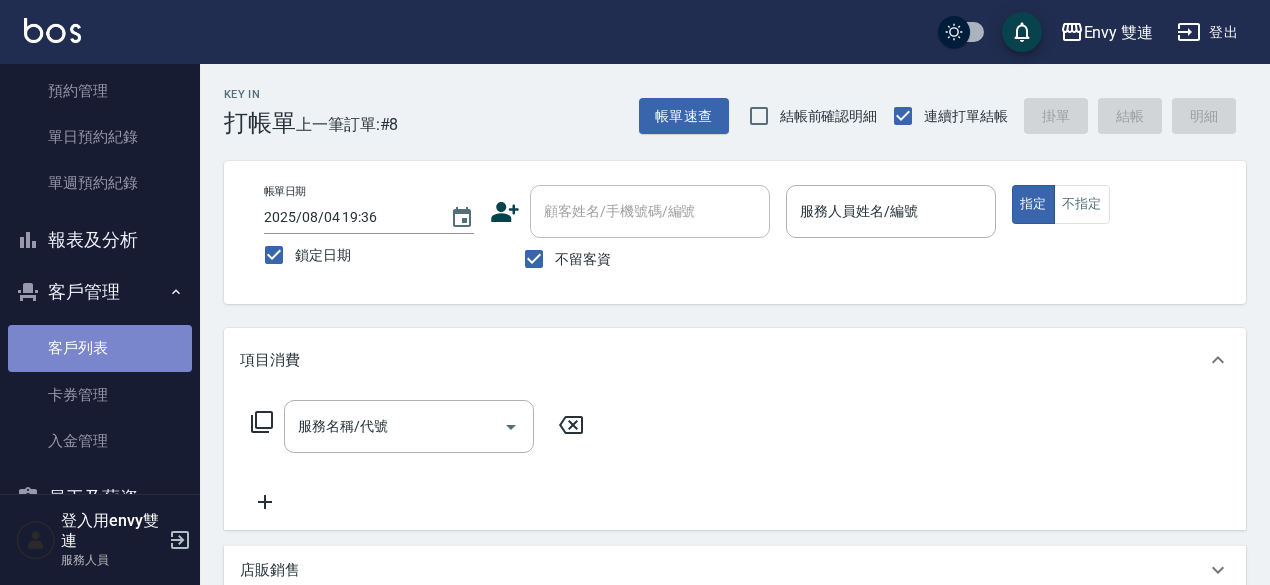 click on "客戶列表" at bounding box center [100, 348] 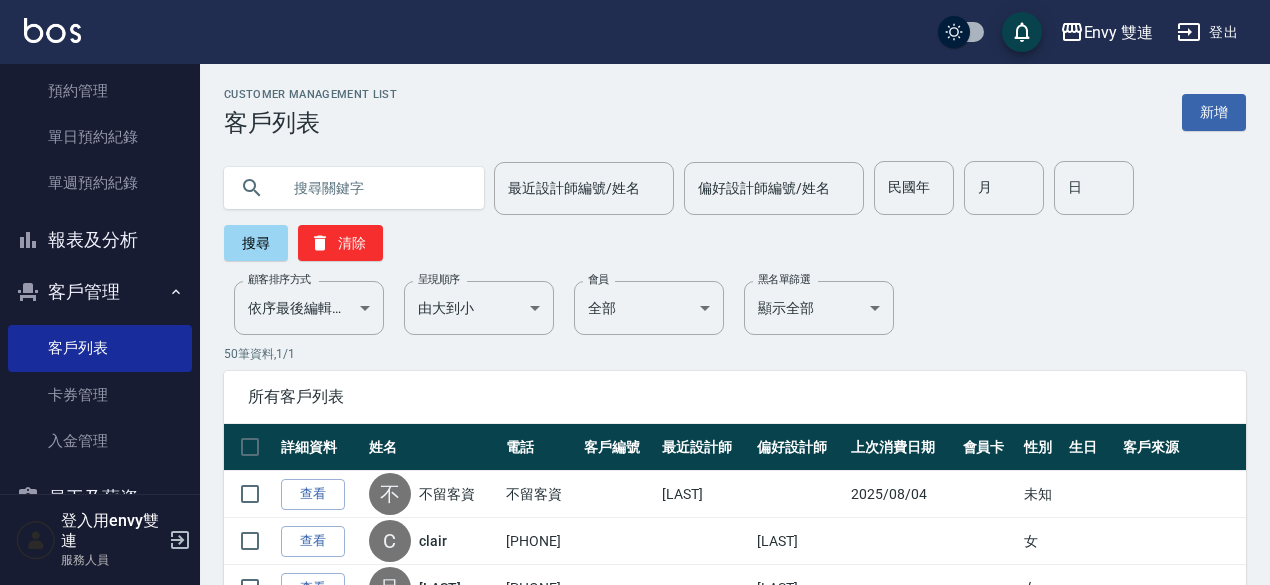click at bounding box center [374, 188] 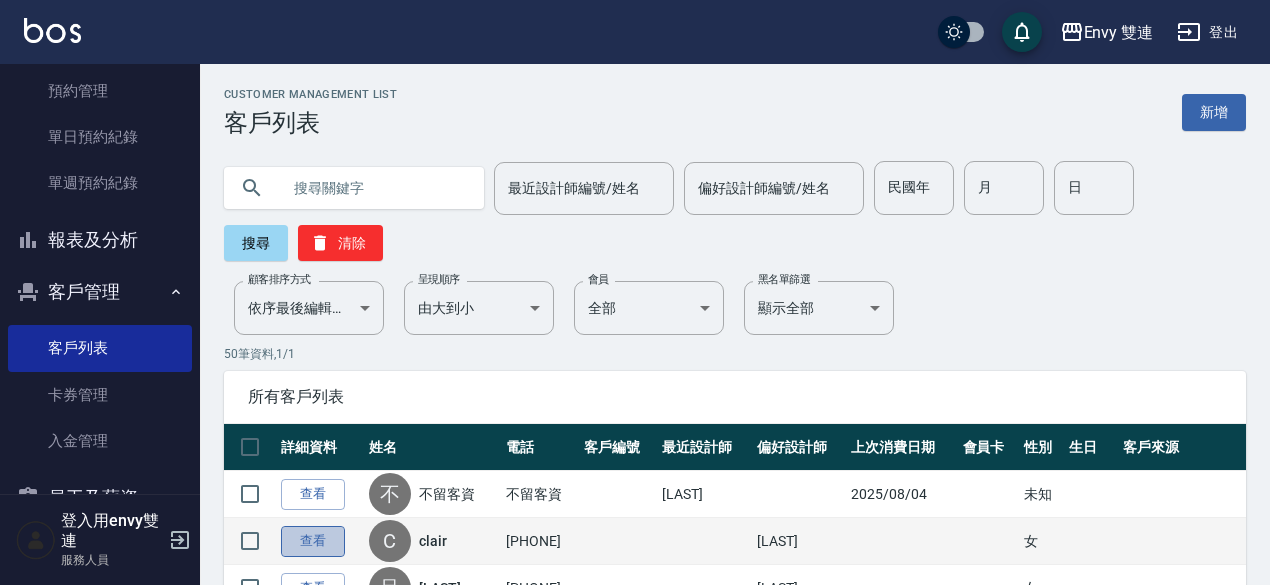 click on "查看" at bounding box center (313, 541) 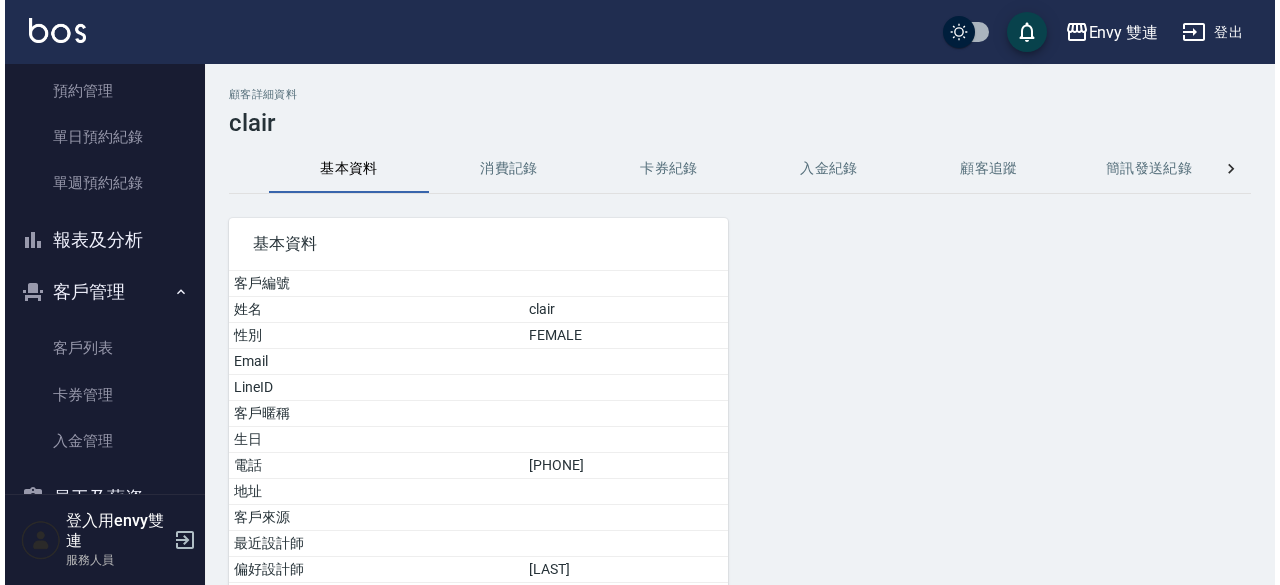 scroll, scrollTop: 197, scrollLeft: 0, axis: vertical 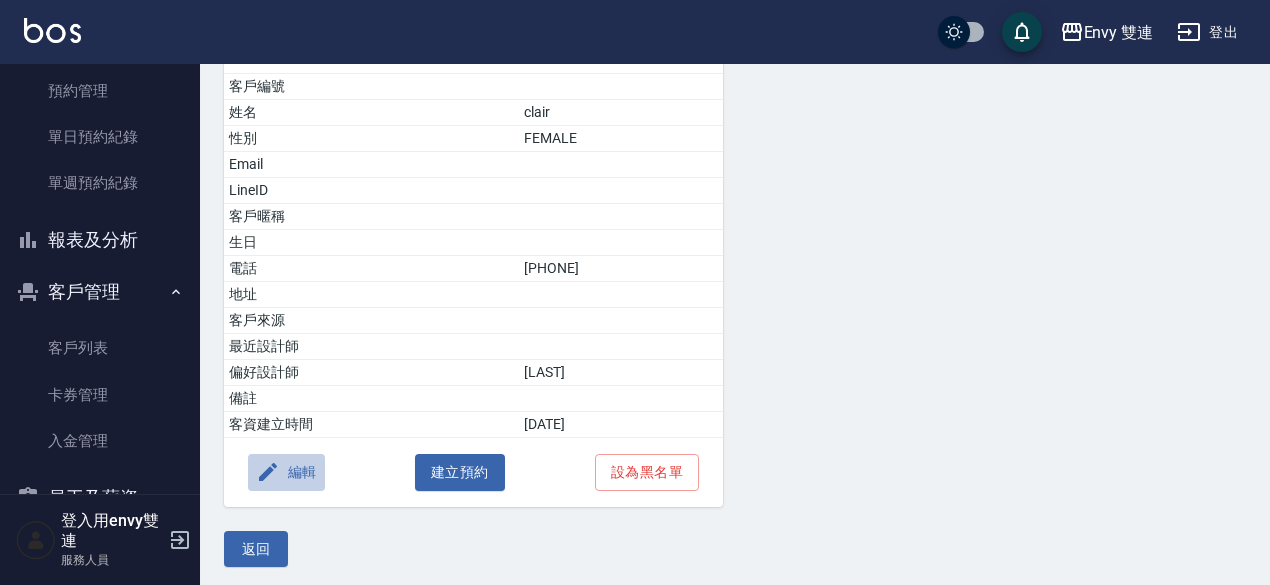 click on "編輯" at bounding box center [286, 472] 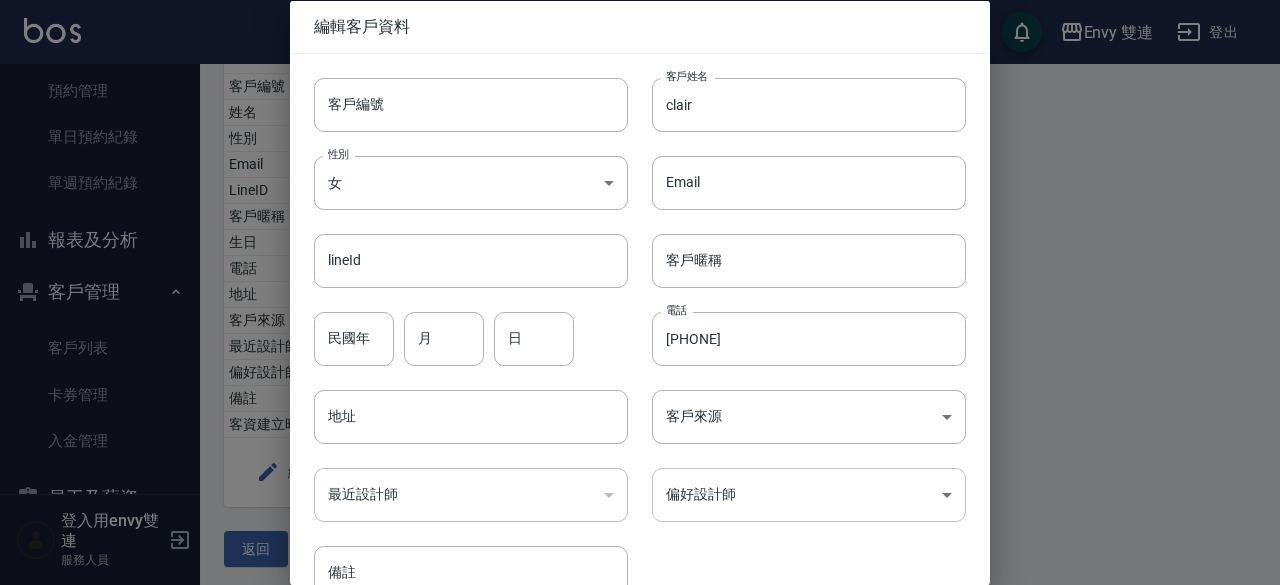 click on "Envy 雙連 登出 櫃檯作業 打帳單 帳單列表 掛單列表 座位開單 現金收支登錄 高階收支登錄 材料自購登錄 每日結帳 排班表 掃碼打卡 預約管理 預約管理 單日預約紀錄 單週預約紀錄 報表及分析 報表目錄 店家區間累計表 店家日報表 互助日報表 互助點數明細 設計師日報表 設計師排行榜 商品銷售排行榜 商品消耗明細 店販抽成明細 客戶管理 客戶列表 卡券管理 入金管理 員工及薪資 全店打卡記錄 商品管理 商品分類設定 商品列表 會員卡管理 會員卡分類設定 會員卡列表 登入用envy雙連 服務人員 顧客詳細資料 clair 基本資料 消費記錄 卡券紀錄 入金紀錄 顧客追蹤 簡訊發送紀錄 抽獎券紀錄 會員卡列表 基本資料 客戶編號 姓名 clair 性別 FEMALE Email LineID 客戶暱稱 生日 電話 [PHONE] 地址 客戶來源 最近設計師 偏好設計師 張晏瑜 備註 客資建立時間 2025/8/4 編輯 建立預約 clair" at bounding box center [640, 197] 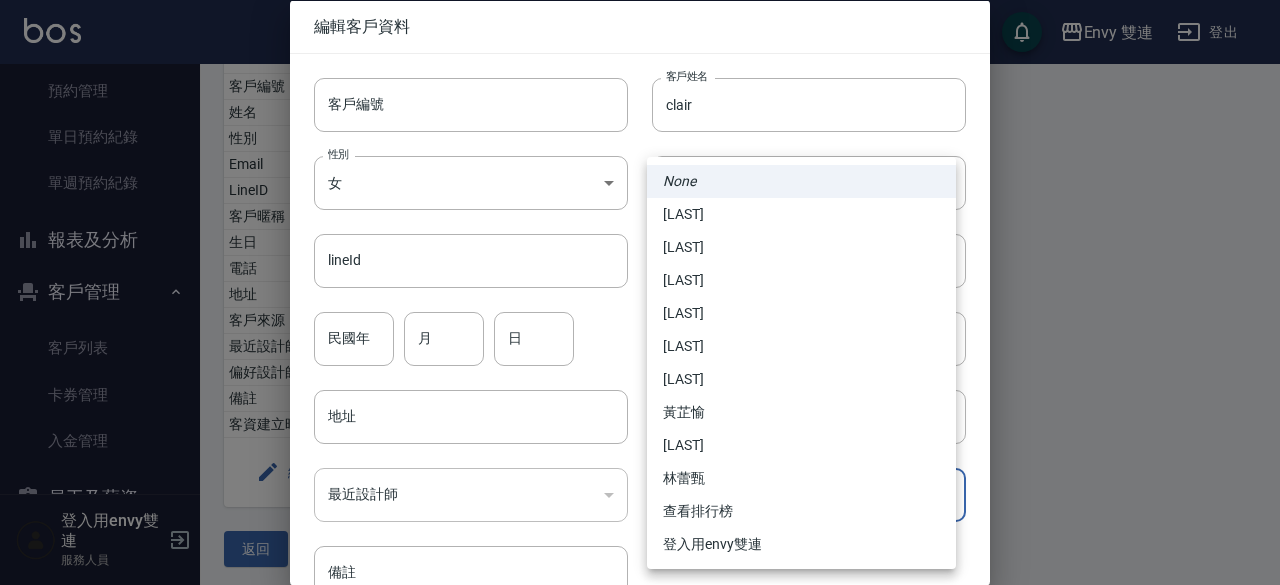 type 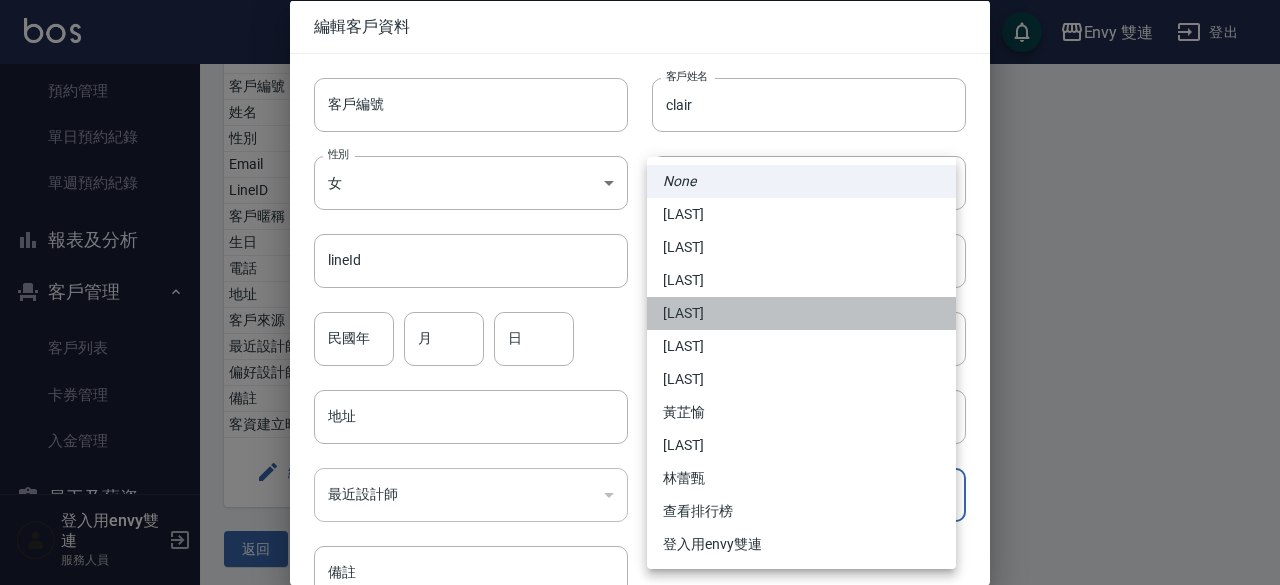 click on "[LAST]" at bounding box center [801, 313] 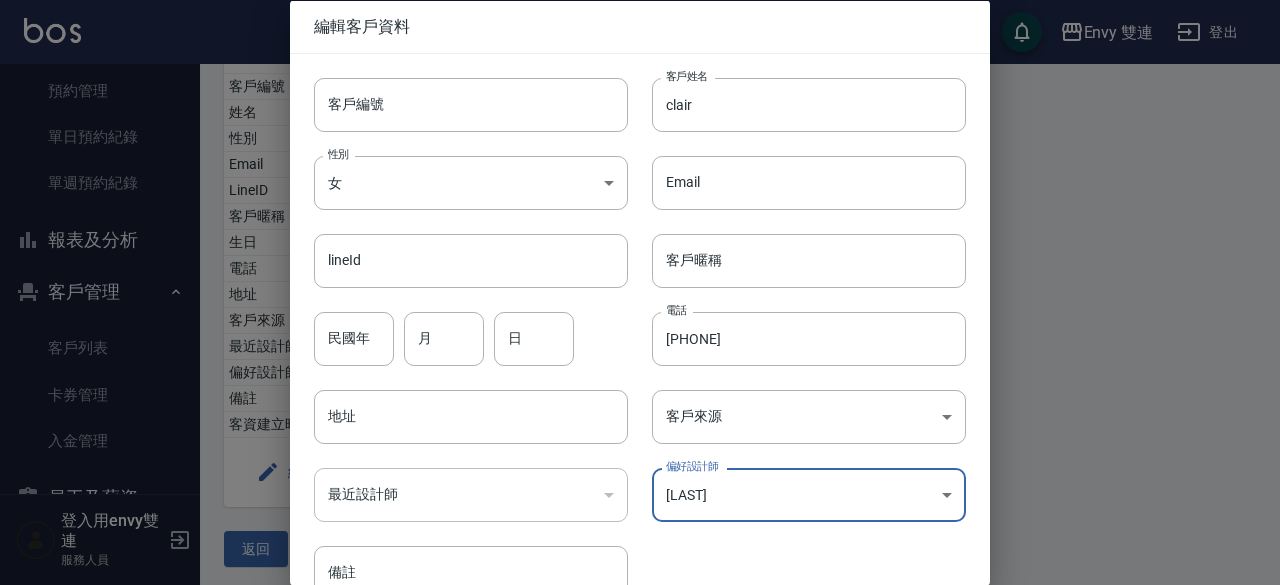 scroll, scrollTop: 107, scrollLeft: 0, axis: vertical 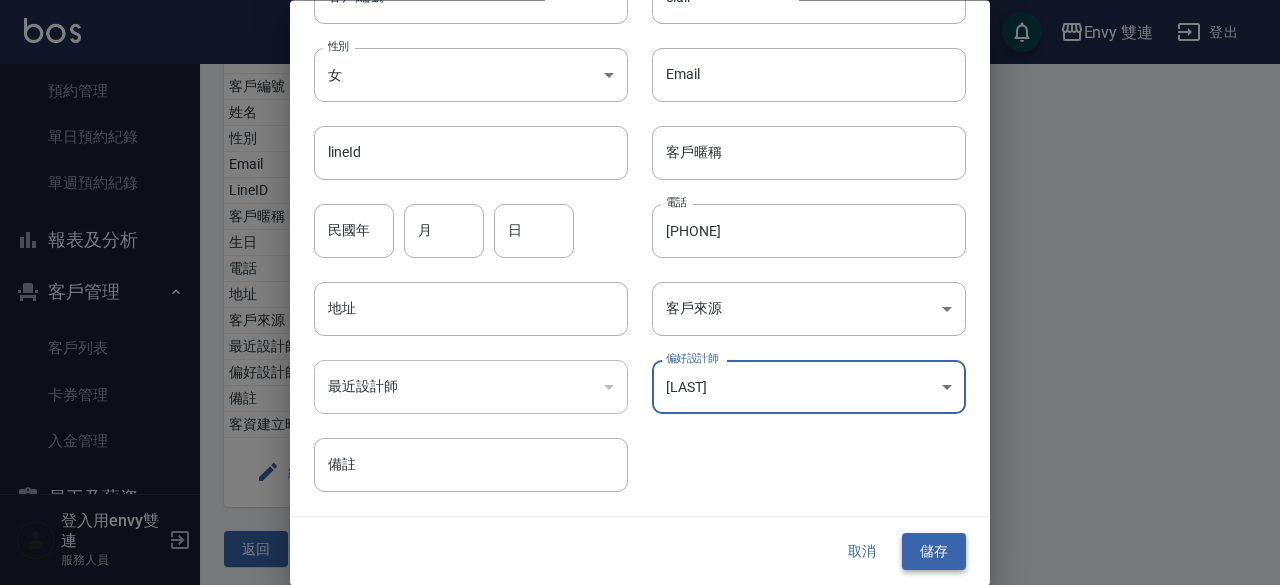 click on "儲存" at bounding box center [934, 552] 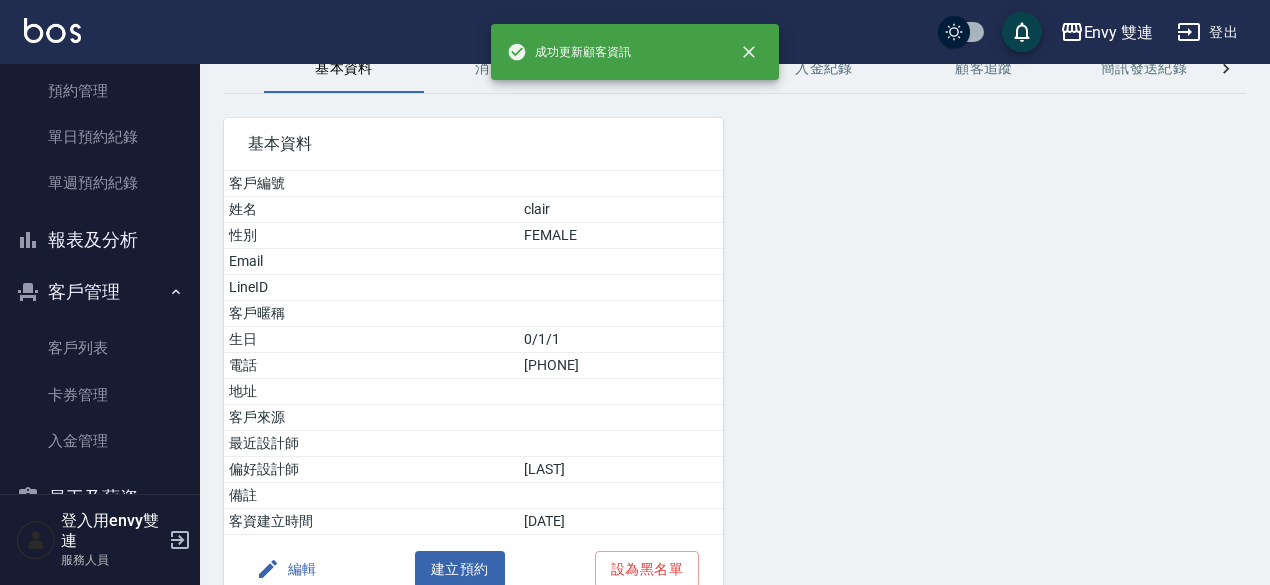 scroll, scrollTop: 0, scrollLeft: 0, axis: both 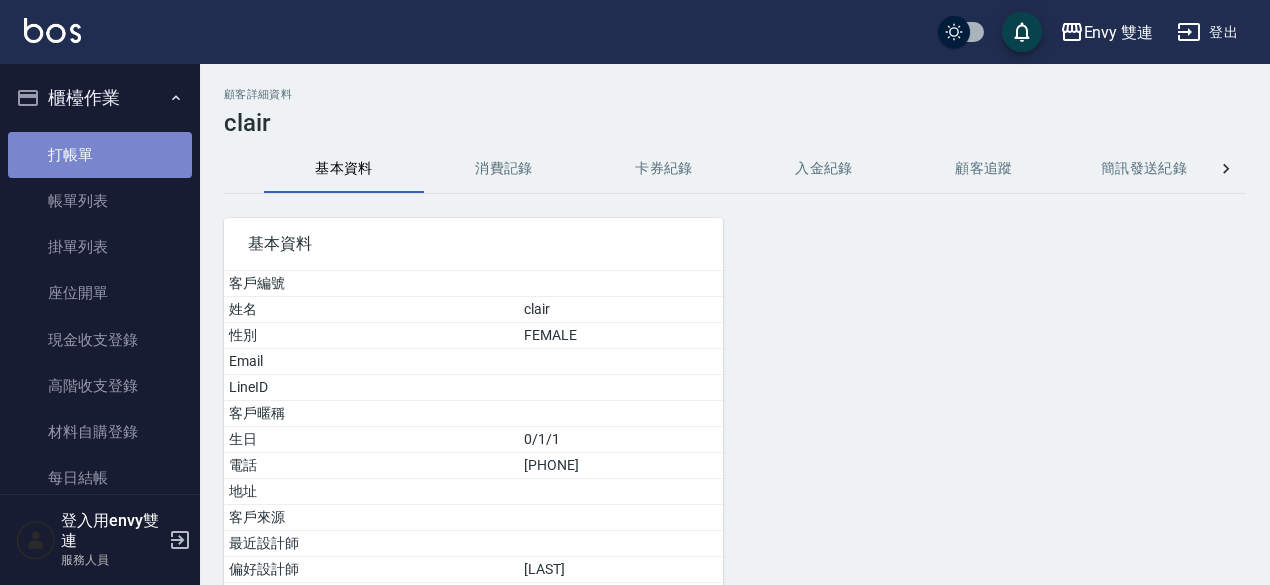 click on "打帳單" at bounding box center [100, 155] 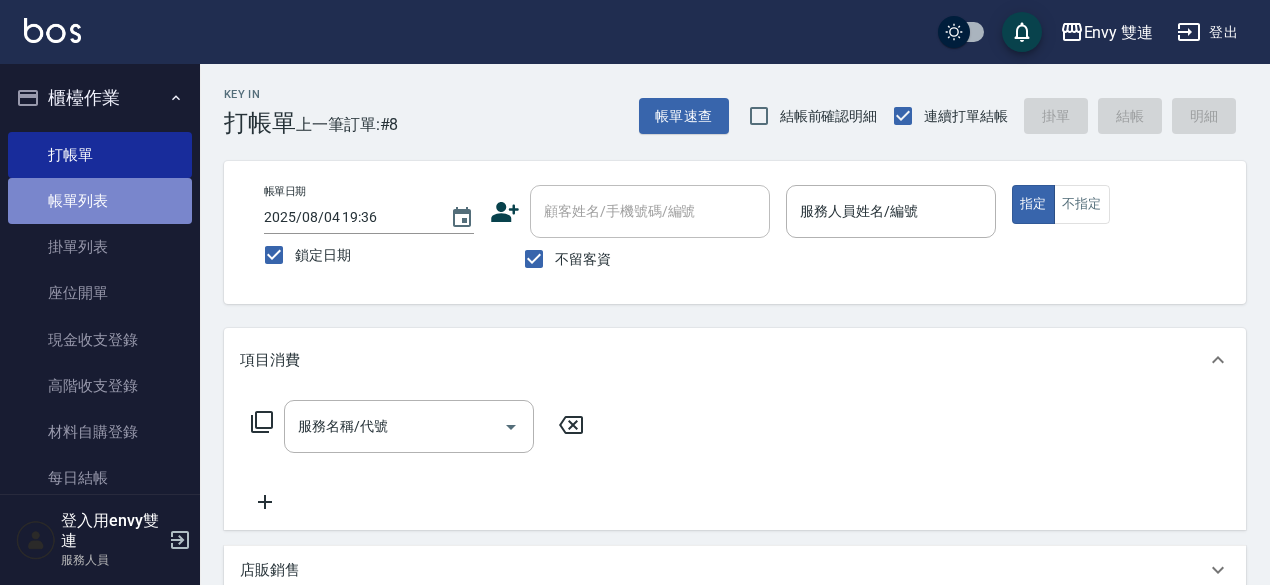 click on "帳單列表" at bounding box center (100, 201) 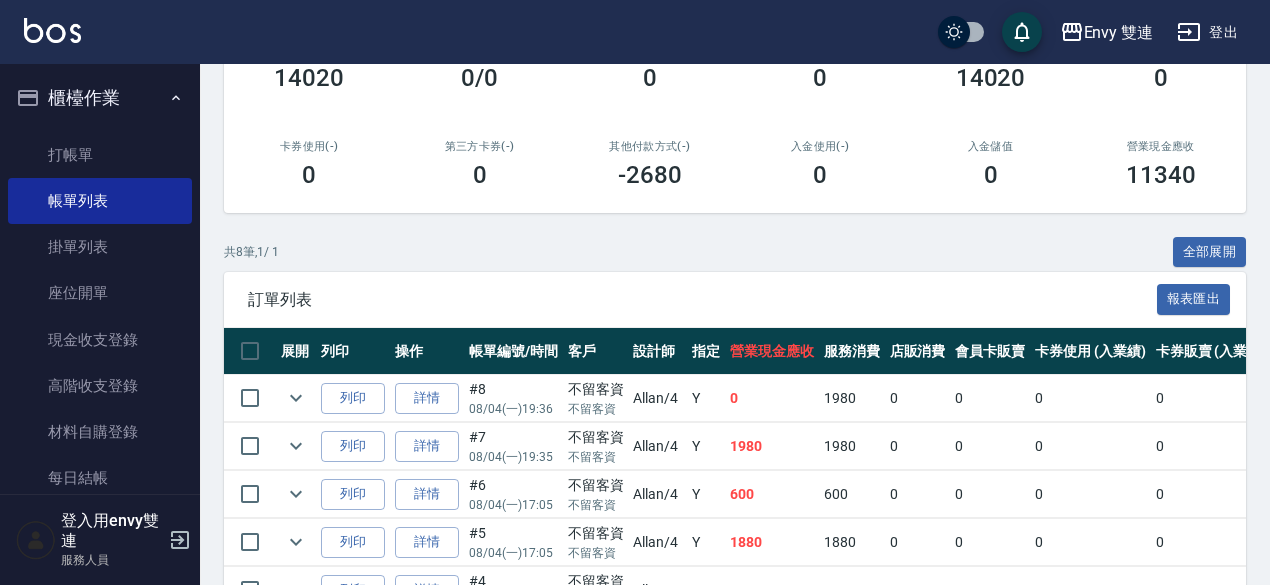 scroll, scrollTop: 0, scrollLeft: 0, axis: both 